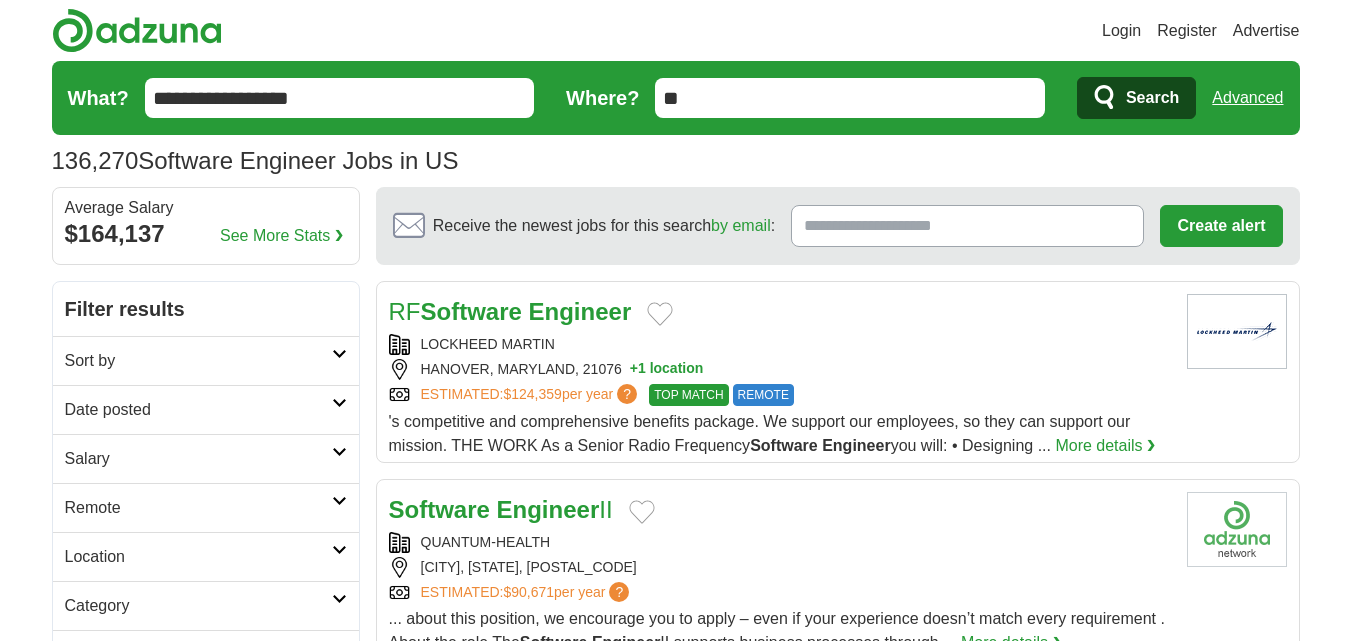 scroll, scrollTop: 0, scrollLeft: 0, axis: both 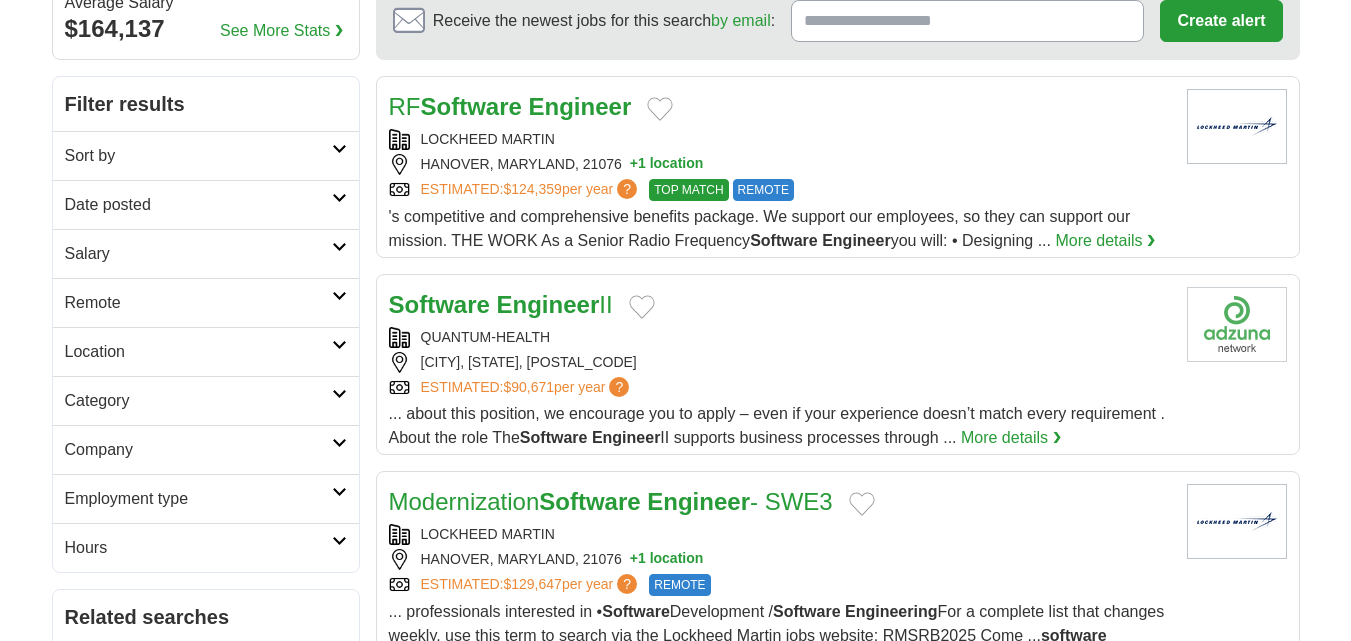 click at bounding box center (339, 198) 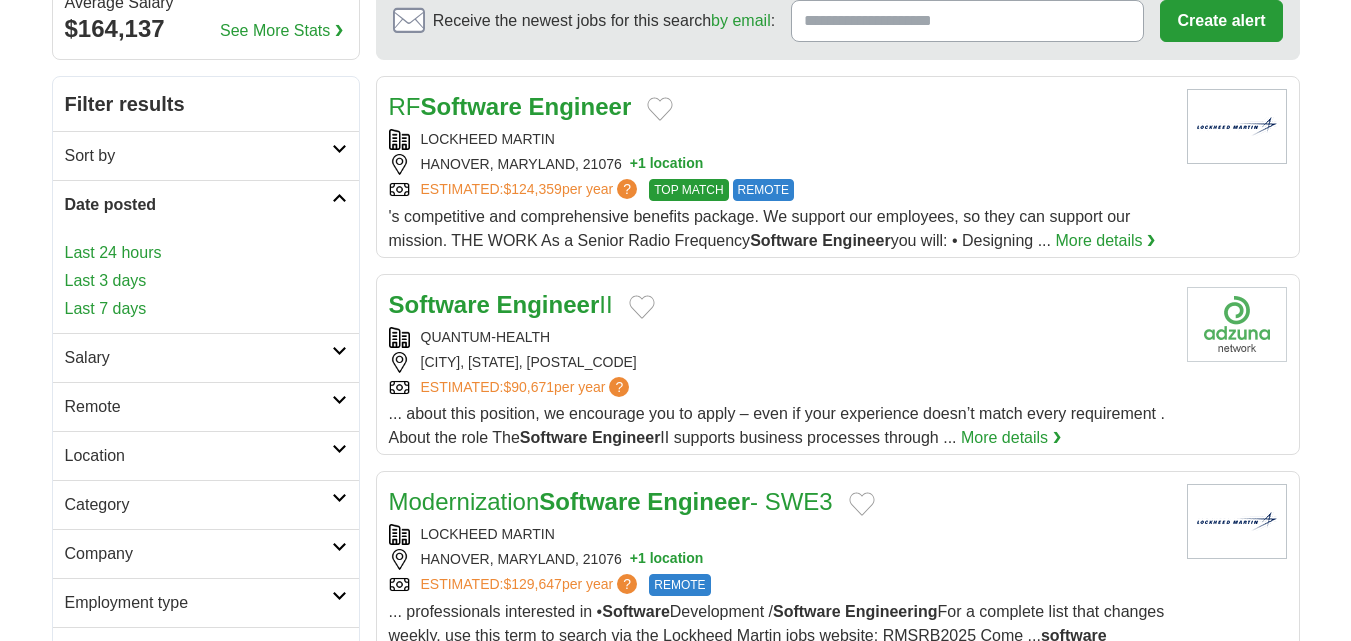click on "Last 24 hours" at bounding box center [206, 253] 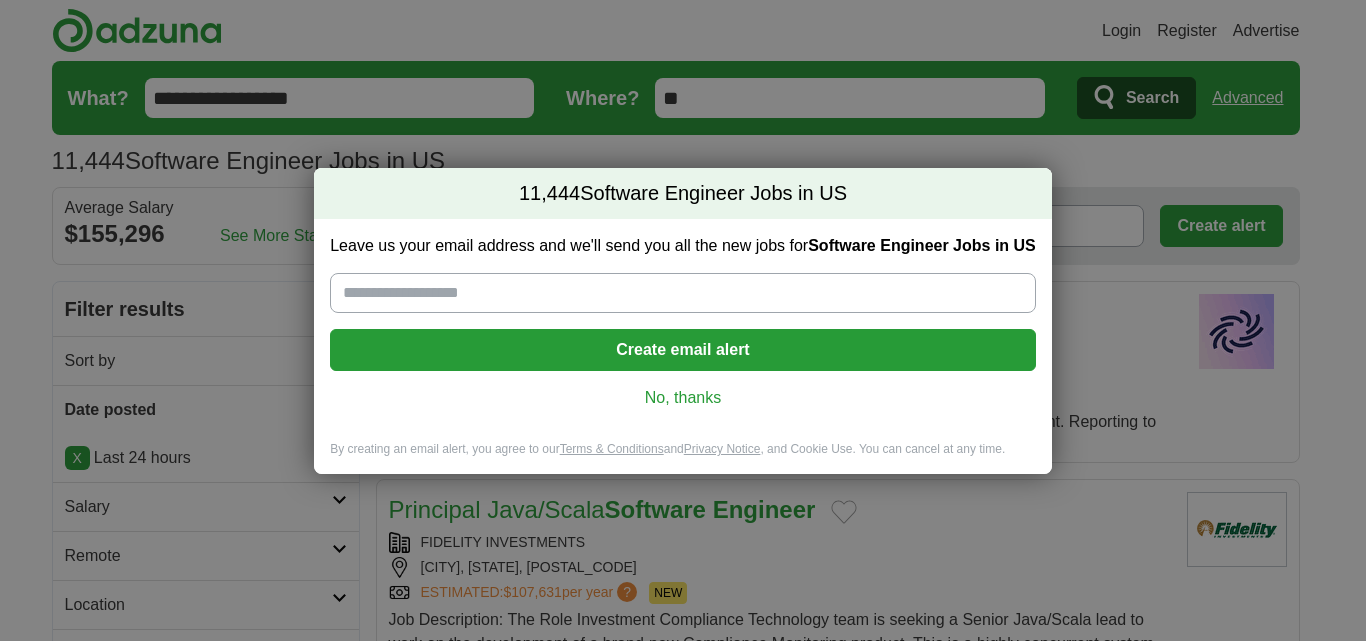 scroll, scrollTop: 0, scrollLeft: 0, axis: both 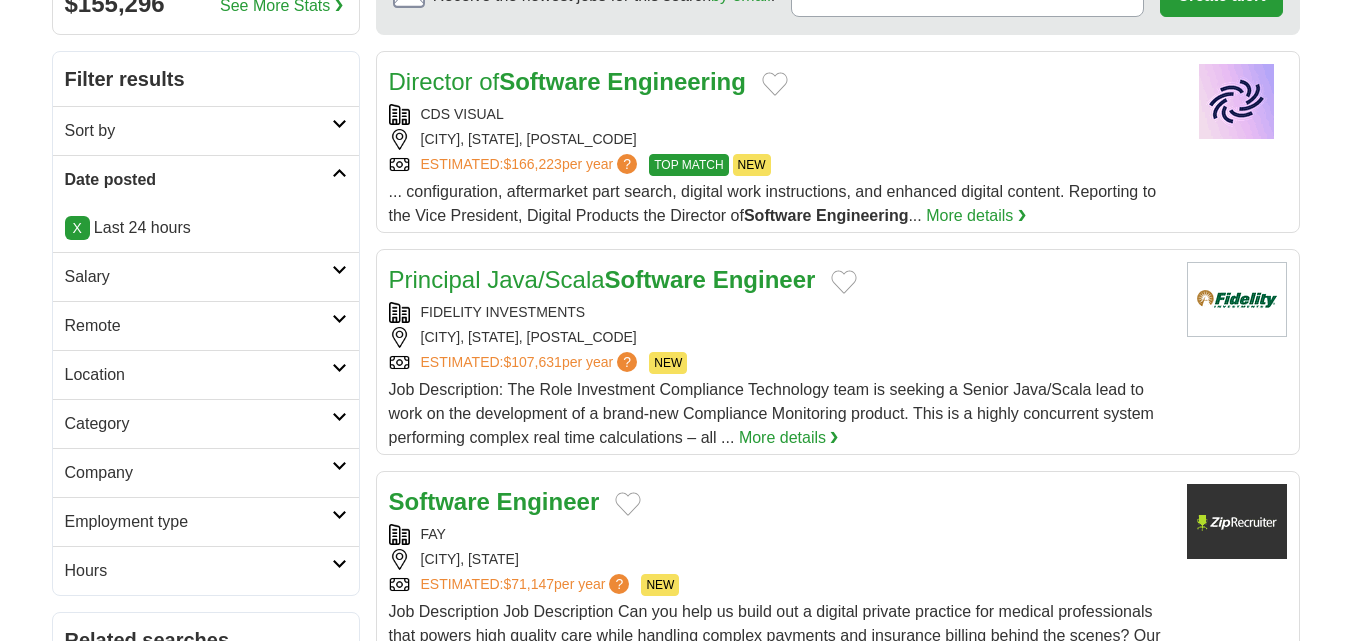 click at bounding box center (339, 319) 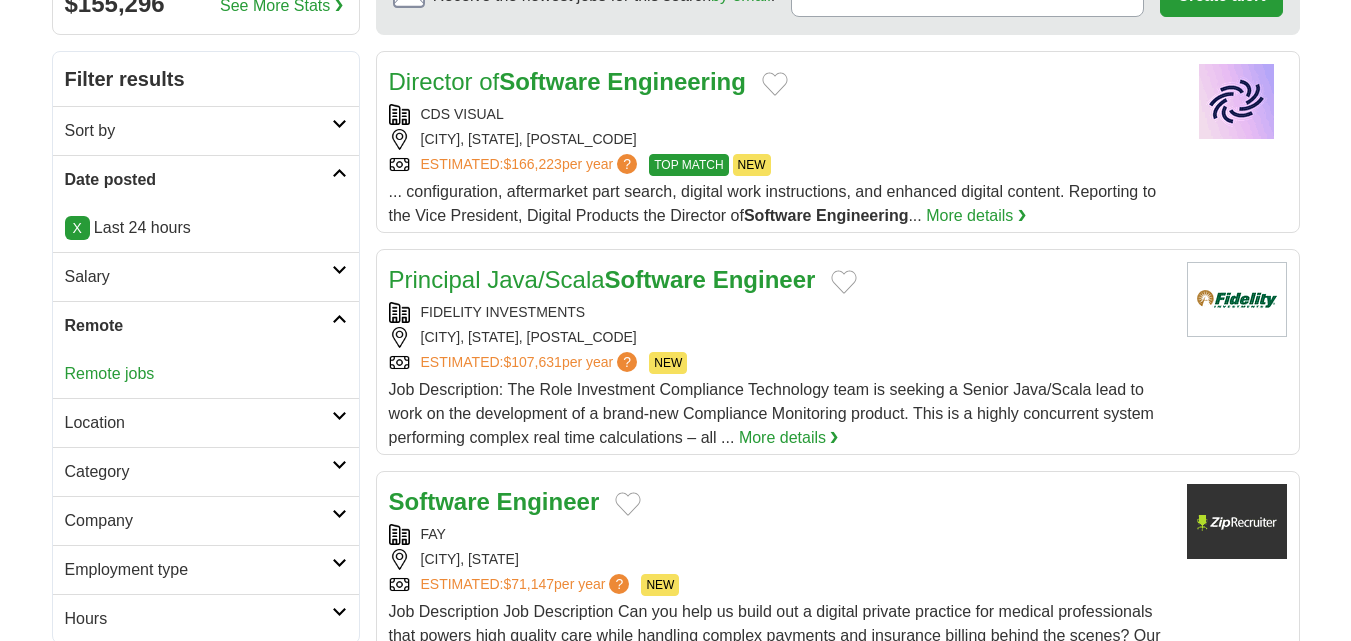 click at bounding box center (339, 319) 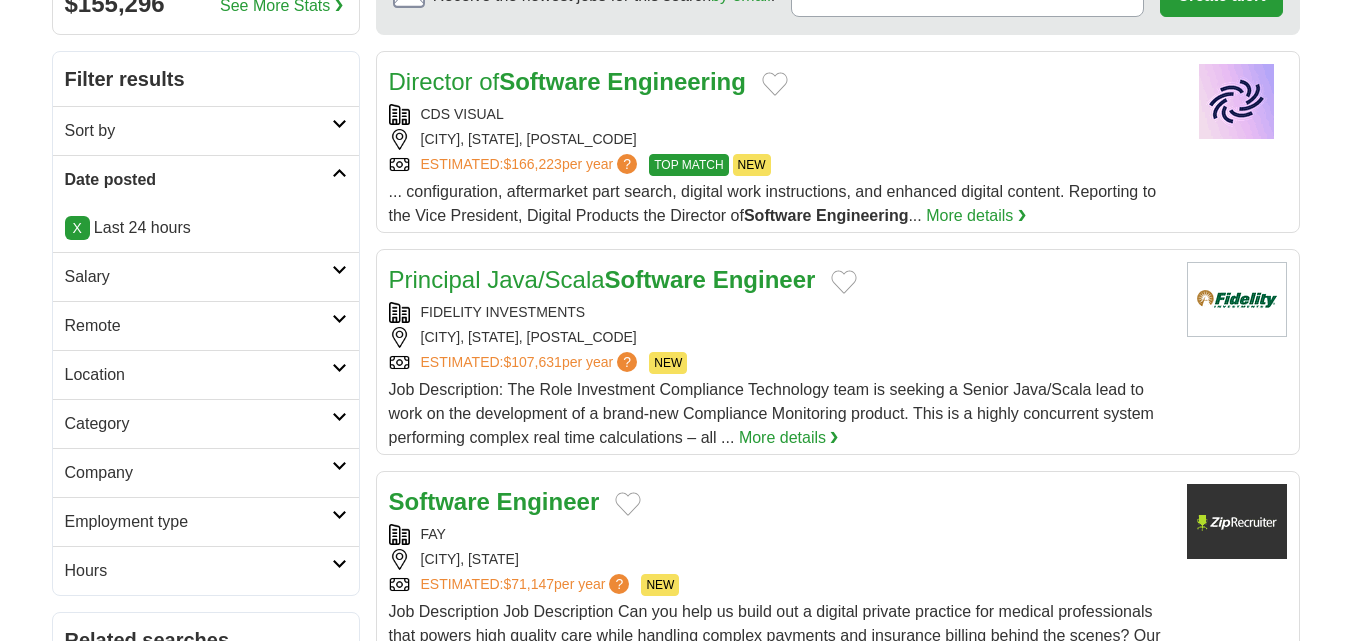 click on "Location" at bounding box center [198, 375] 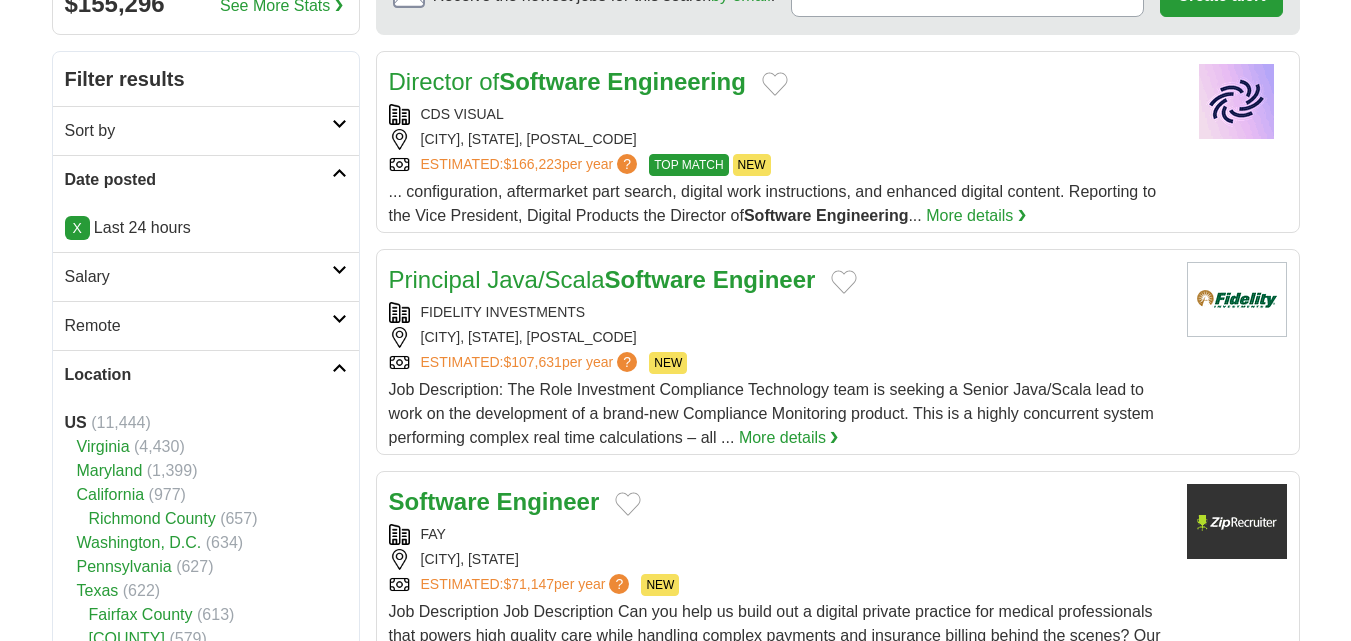click at bounding box center (339, 368) 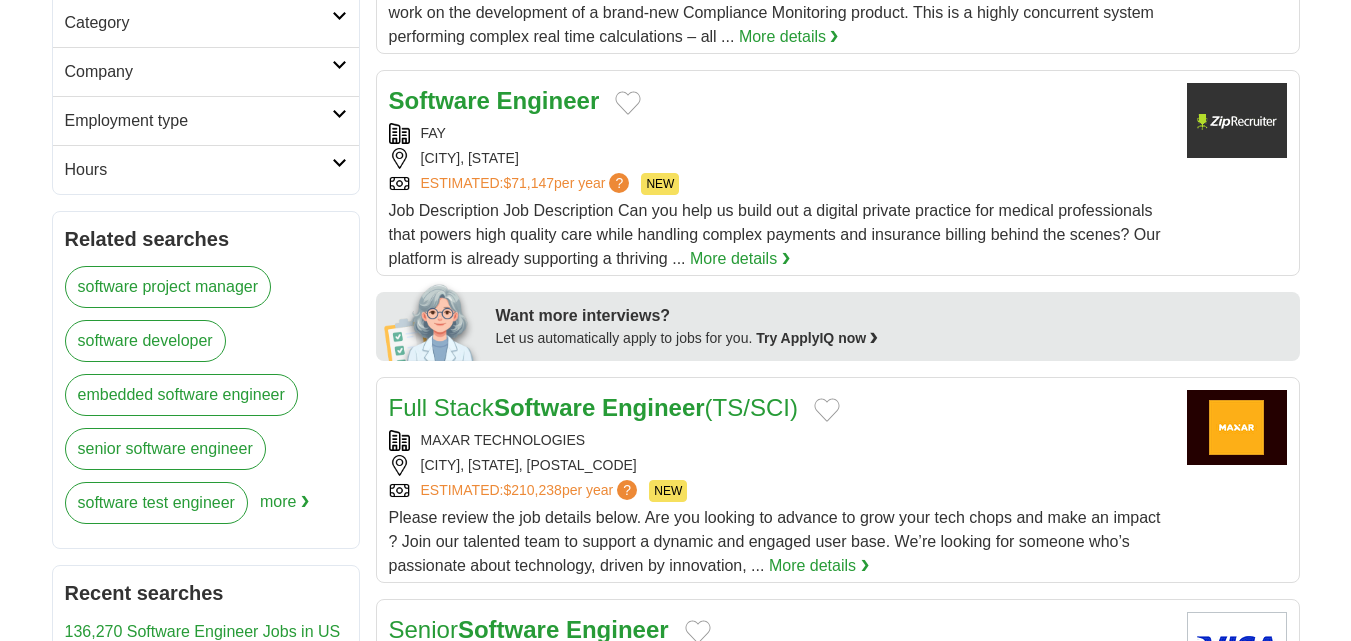 scroll, scrollTop: 641, scrollLeft: 0, axis: vertical 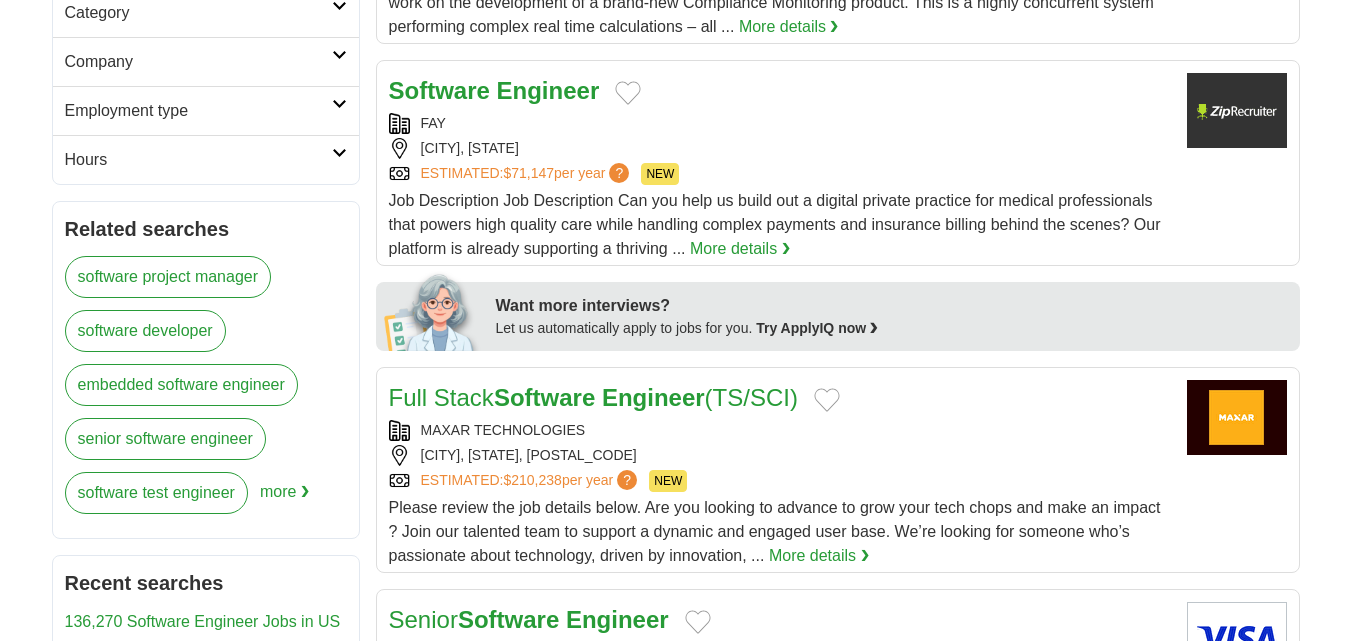 click on "More details ❯" at bounding box center [740, 249] 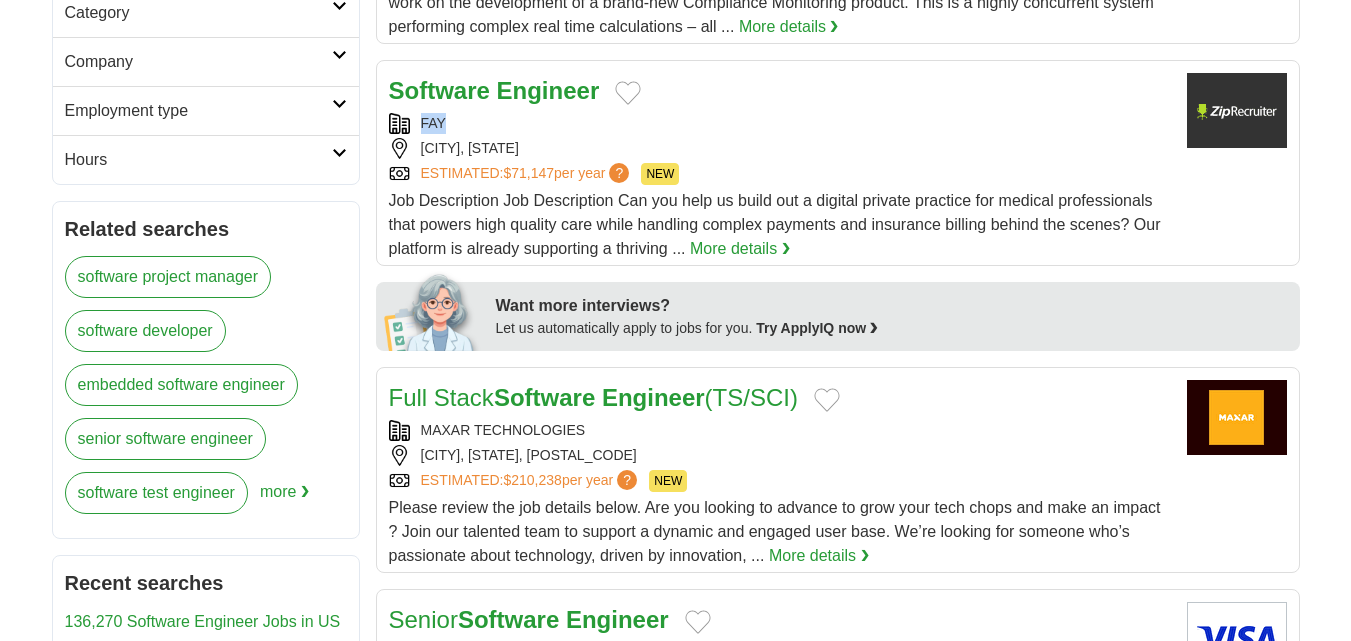 drag, startPoint x: 820, startPoint y: 113, endPoint x: 800, endPoint y: 108, distance: 20.615528 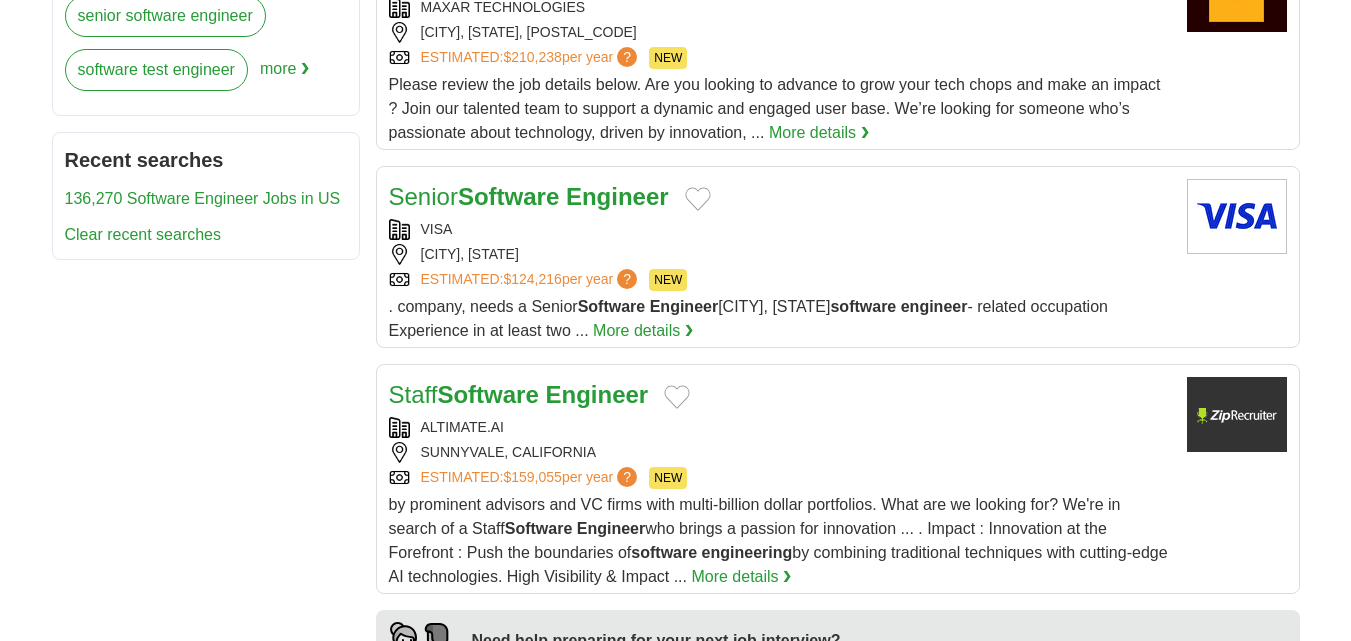 scroll, scrollTop: 1054, scrollLeft: 0, axis: vertical 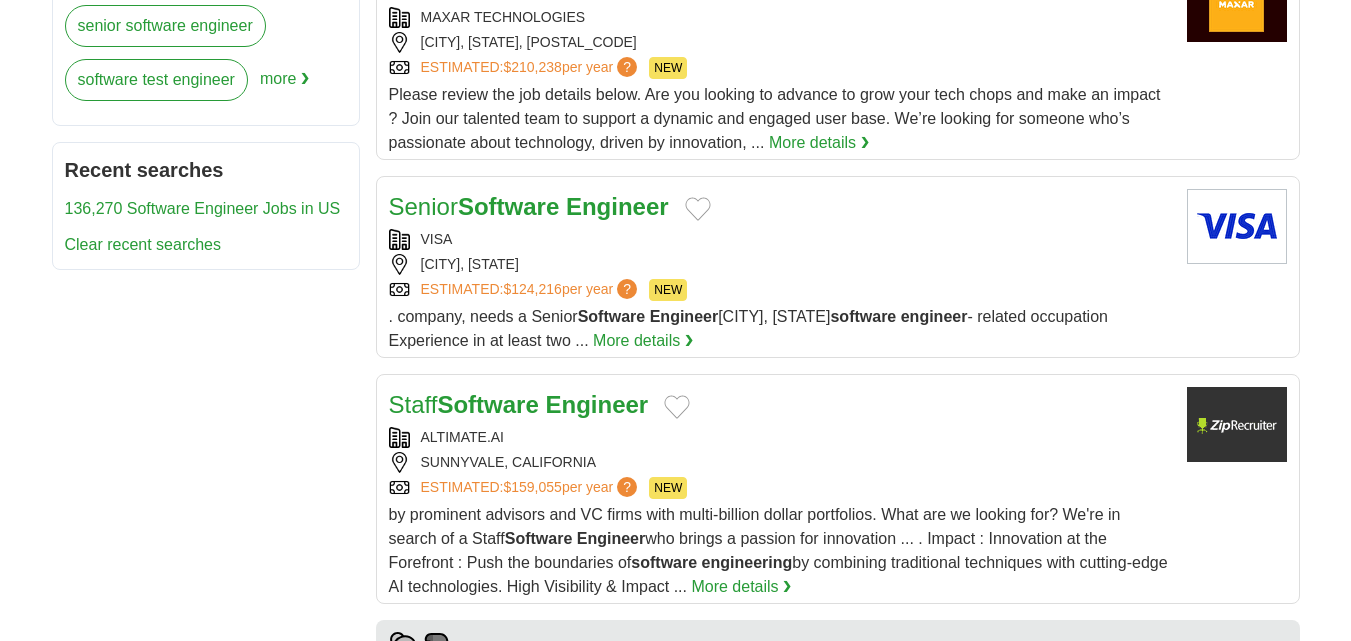 click on "Senior  Software   Engineer
VISA
FOSTER CITY, CALIFORNIA
ESTIMATED:
$124,216
per year
?
NEW
NEW
. company, needs a Senior  Software   Engineer software   engineer" at bounding box center [838, 267] 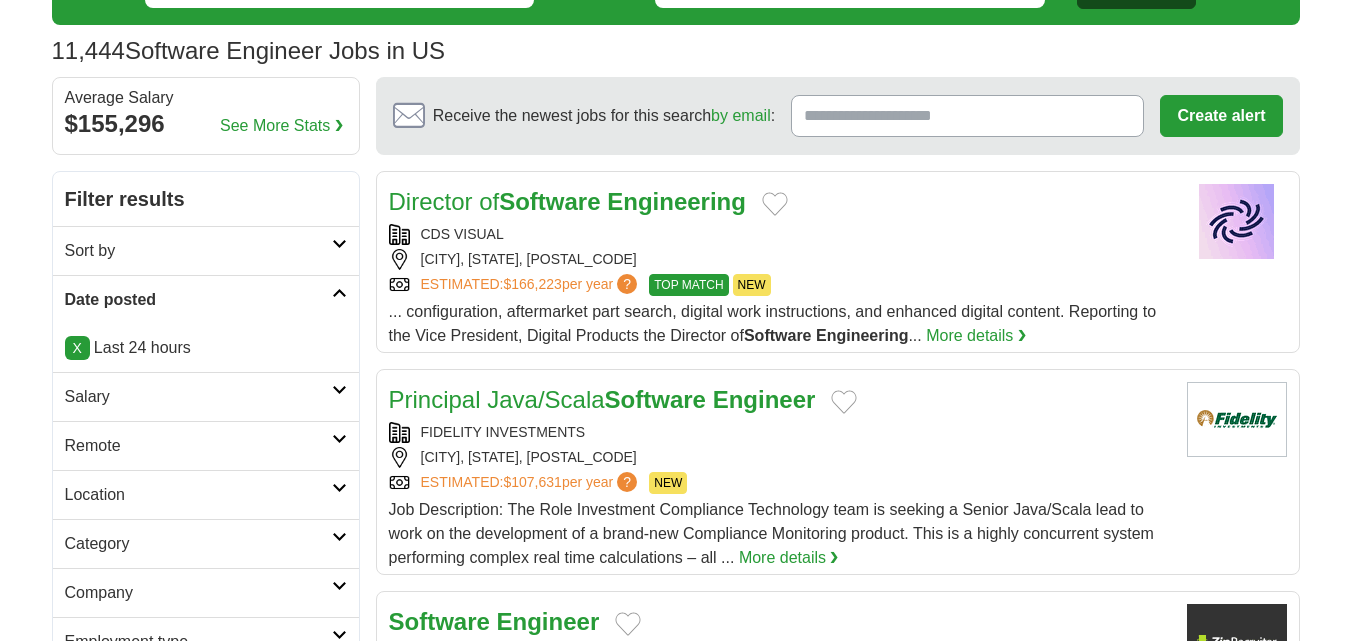 scroll, scrollTop: 0, scrollLeft: 0, axis: both 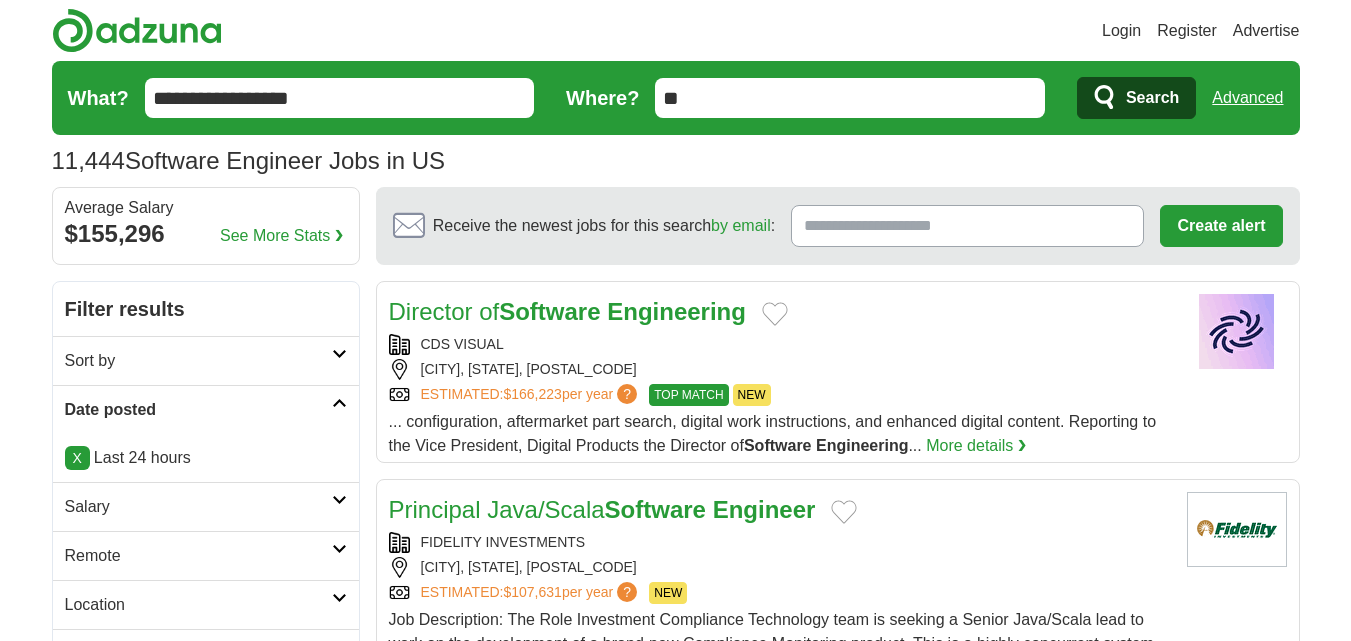 click at bounding box center [339, 403] 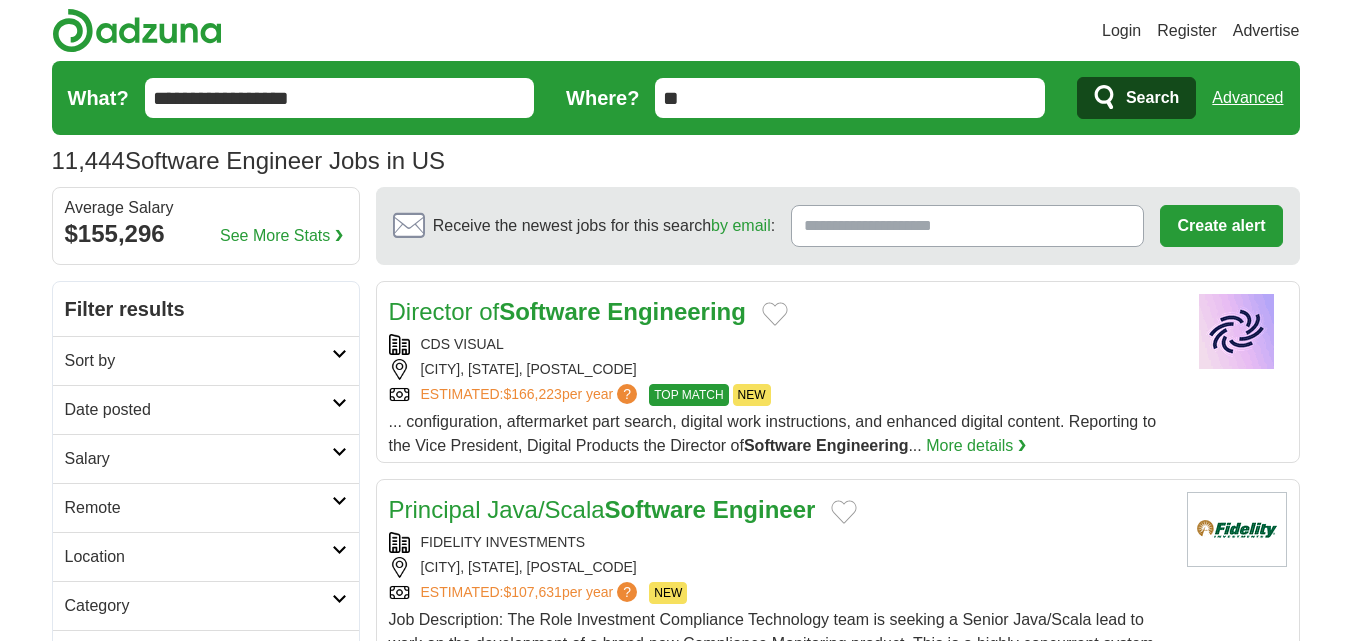 click at bounding box center [339, 403] 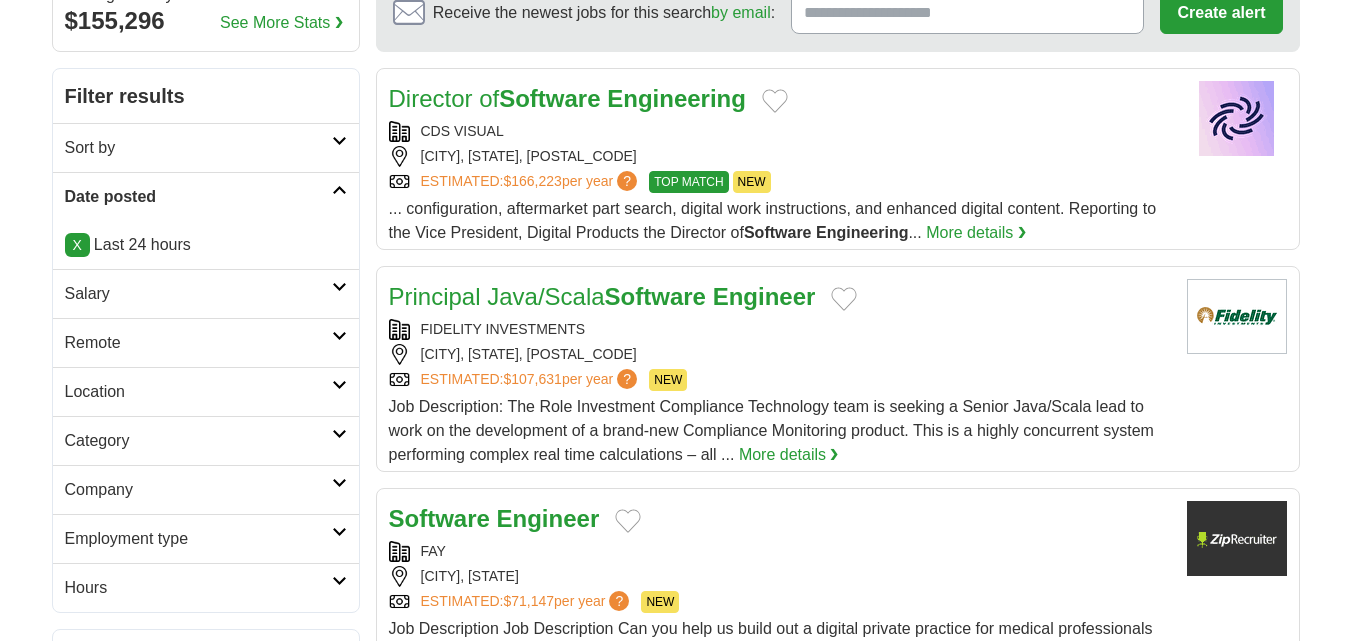 scroll, scrollTop: 217, scrollLeft: 0, axis: vertical 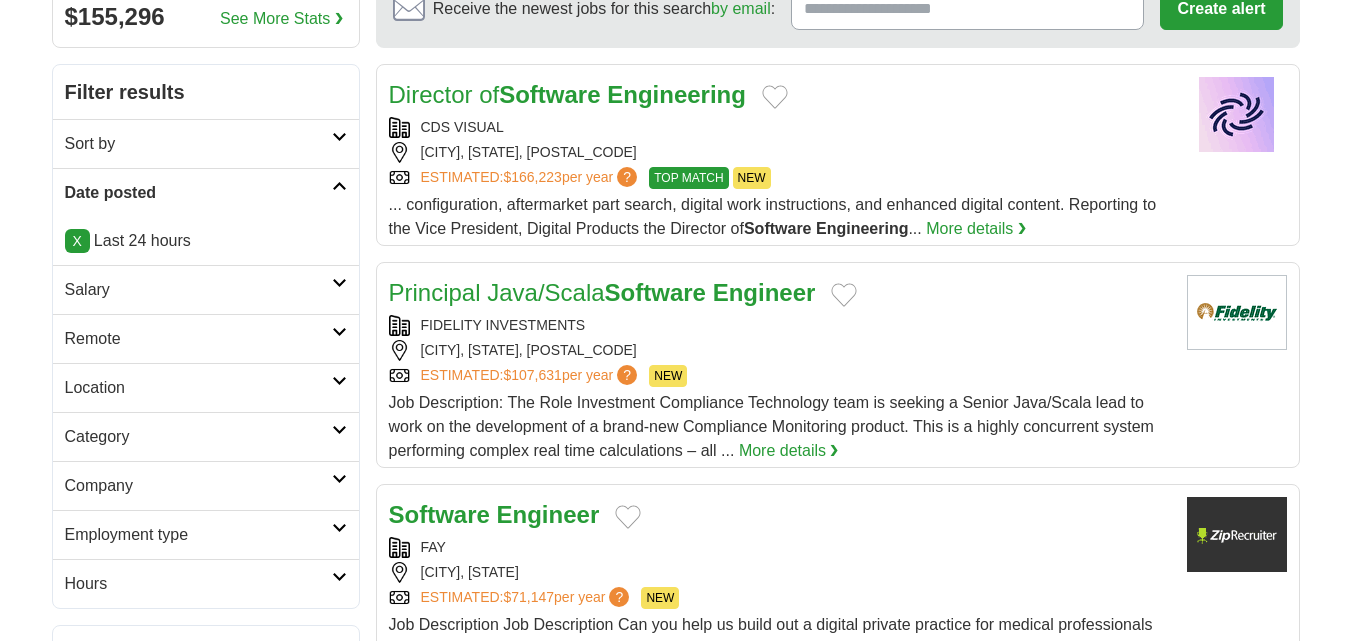 click at bounding box center [339, 137] 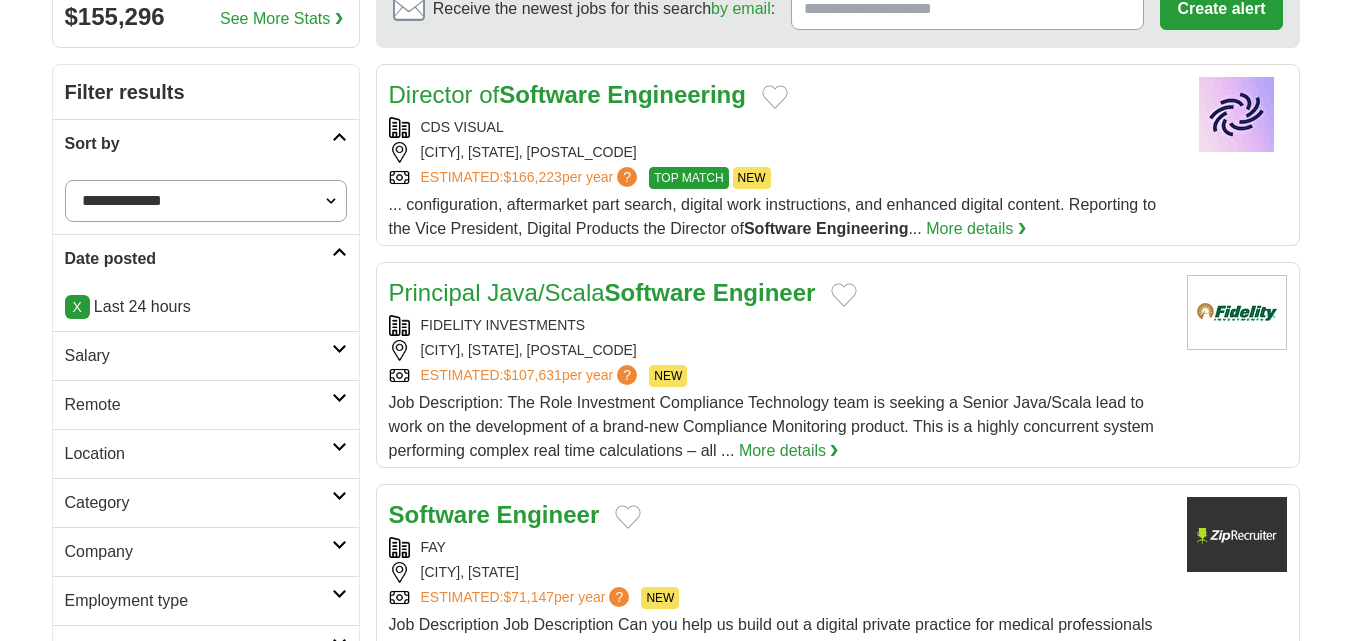 click on "**********" at bounding box center (206, 201) 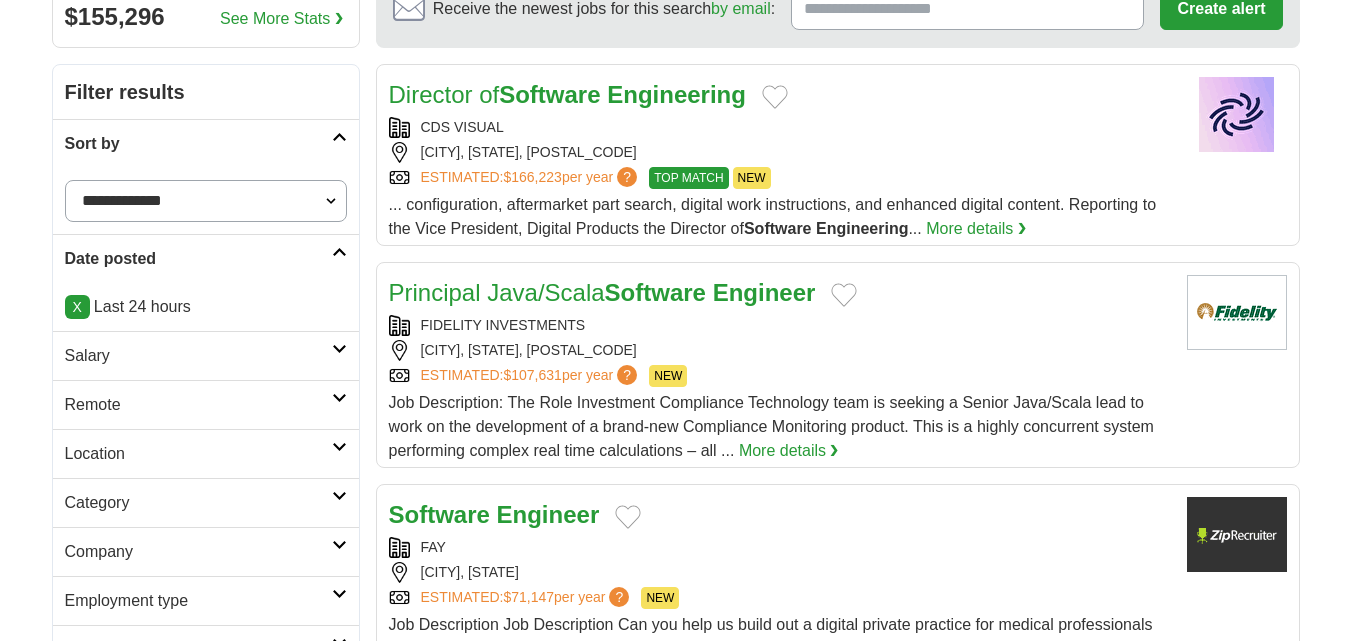 select on "**********" 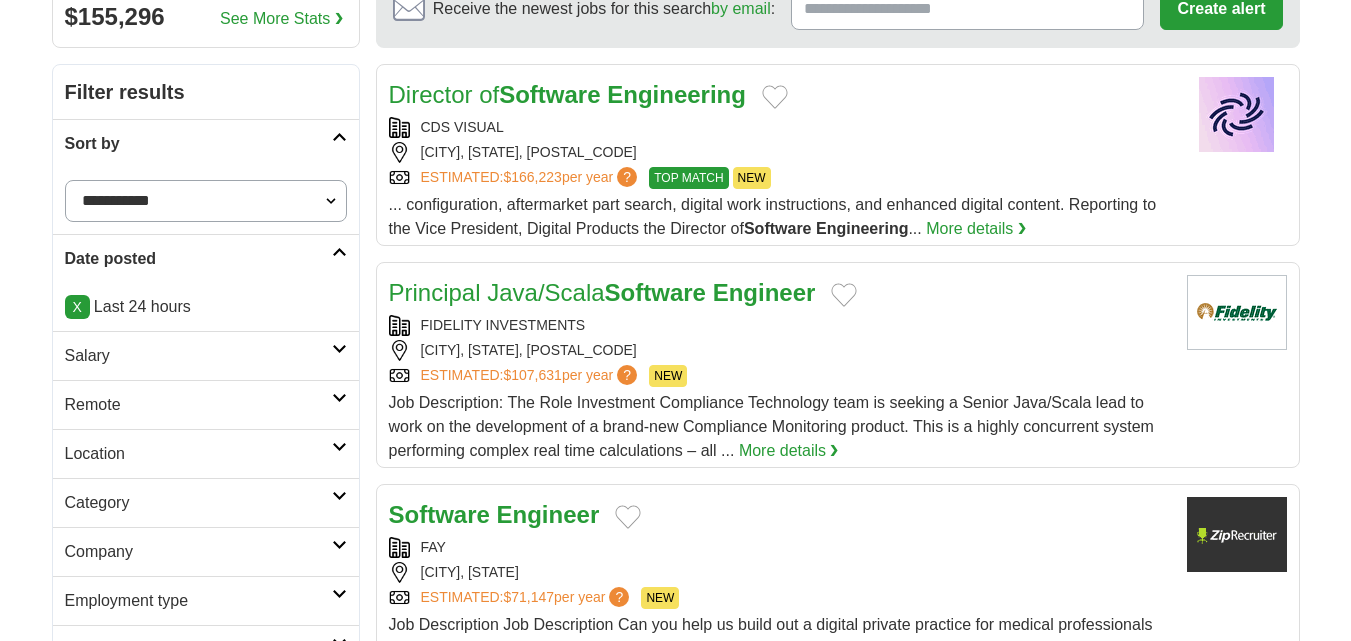 click on "**********" at bounding box center [206, 201] 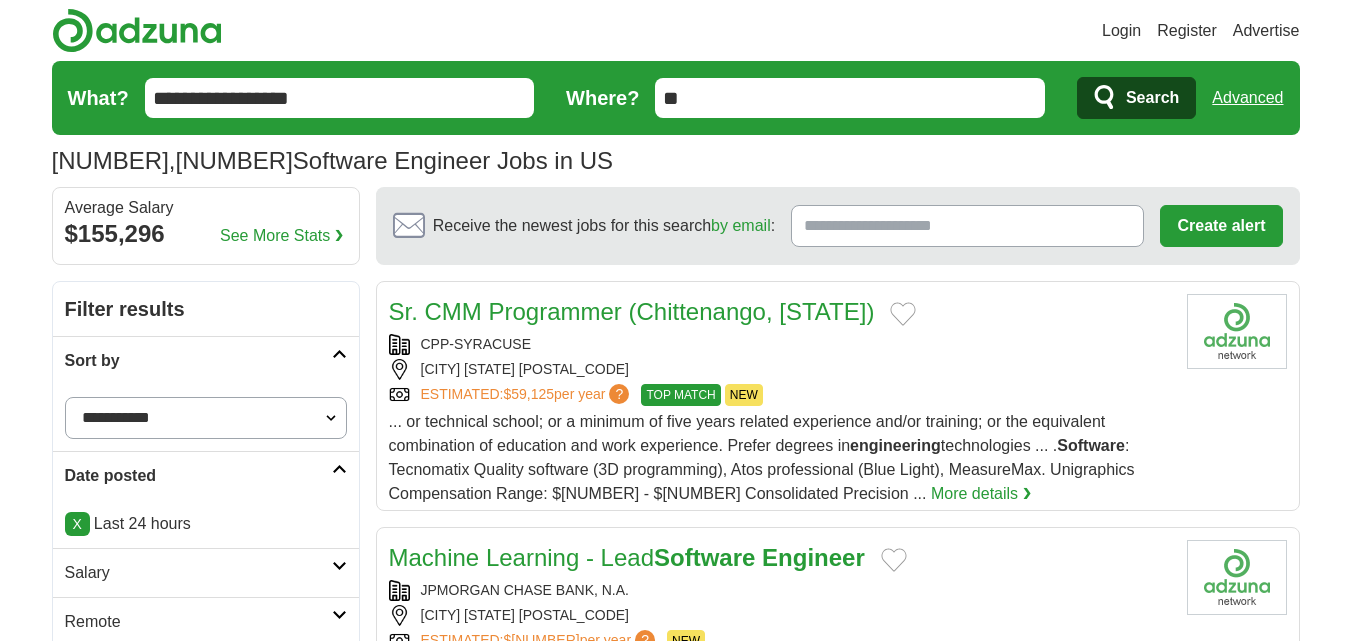 scroll, scrollTop: 0, scrollLeft: 0, axis: both 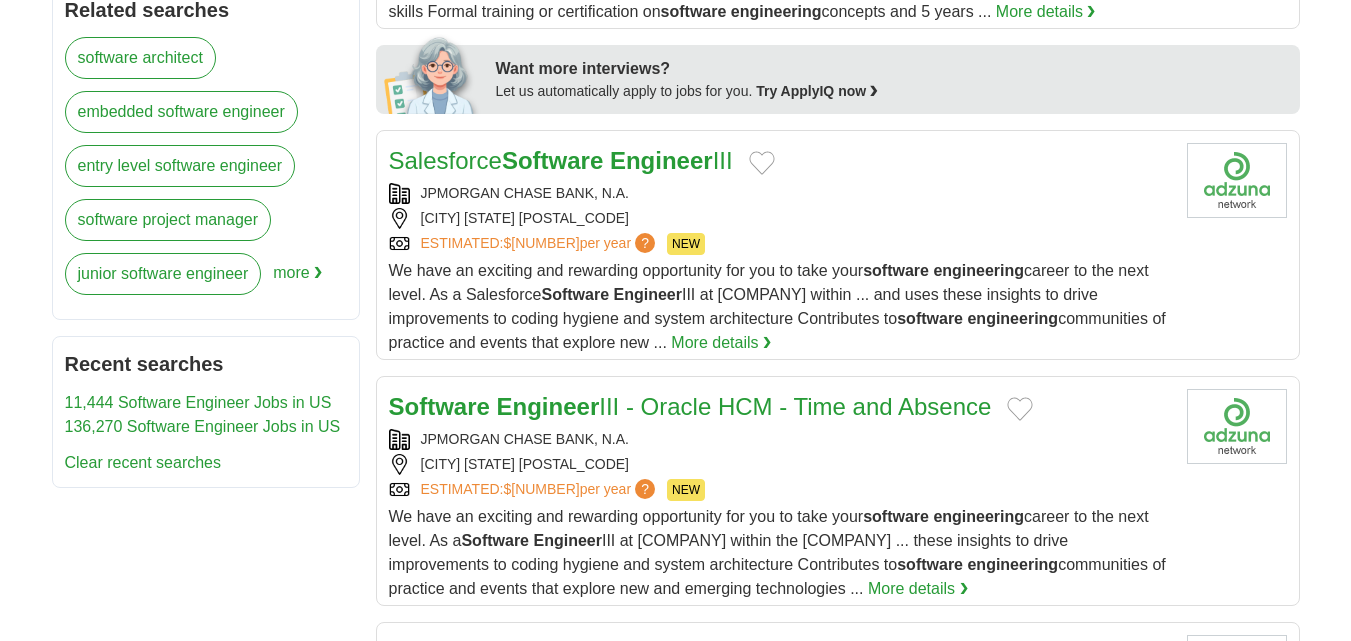 click on "JPMORGAN CHASE BANK, N.A.
COLUMBUS OHIO 43081
ESTIMATED:
$167,364
per year
?
NEW" at bounding box center [780, 465] 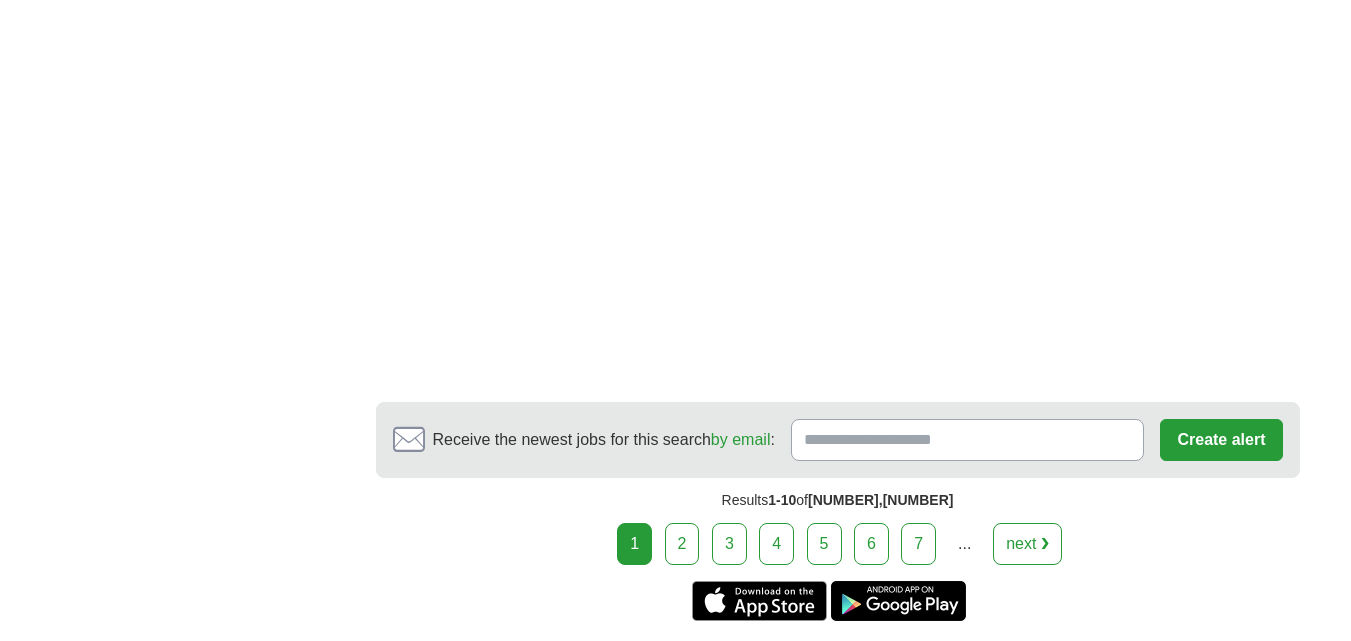scroll, scrollTop: 2808, scrollLeft: 0, axis: vertical 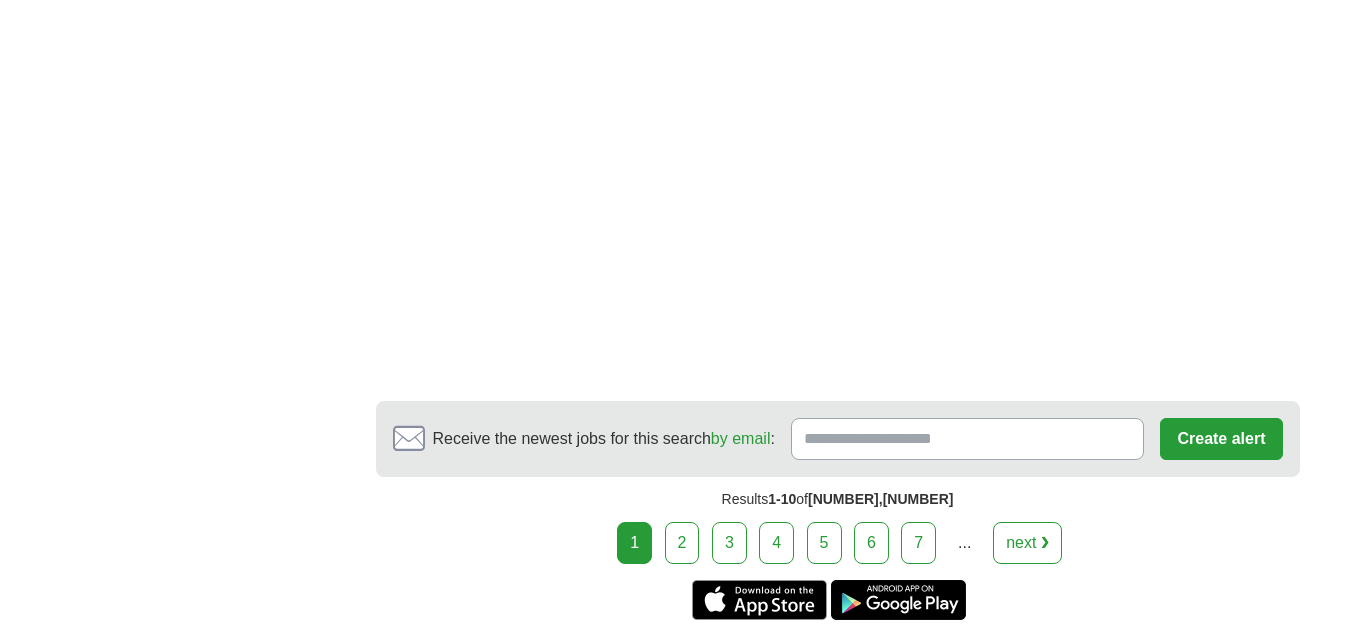 click on "2" at bounding box center (682, 543) 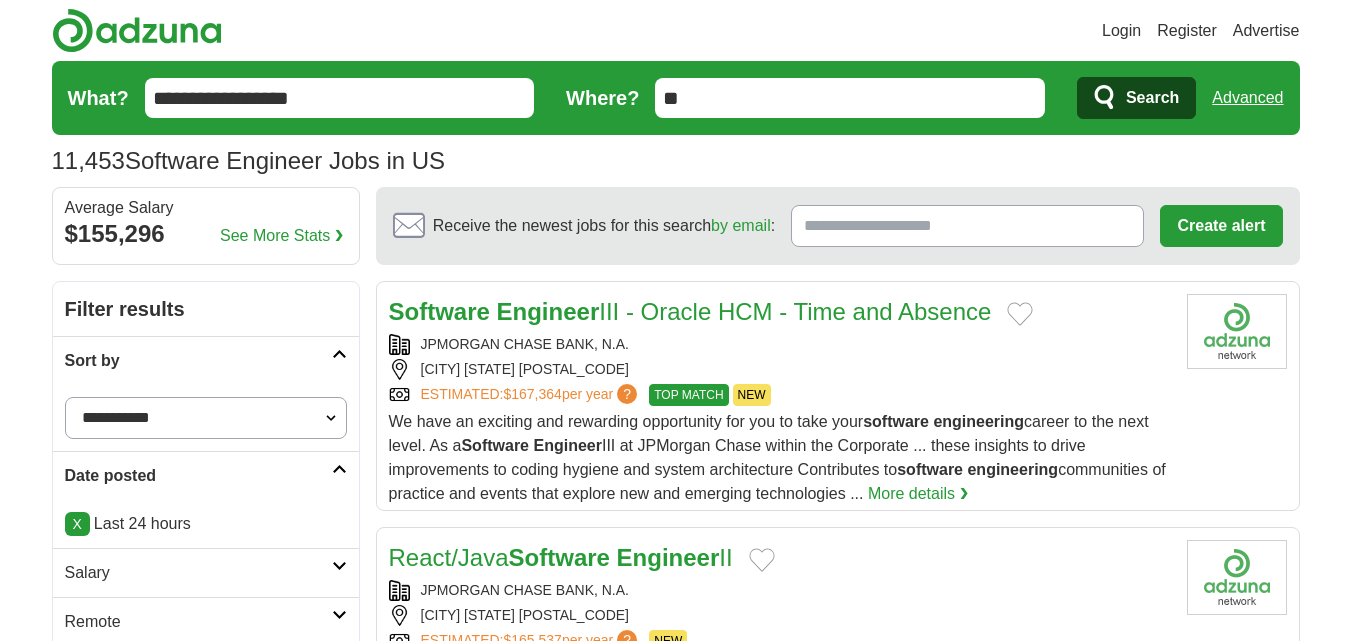 scroll, scrollTop: 0, scrollLeft: 0, axis: both 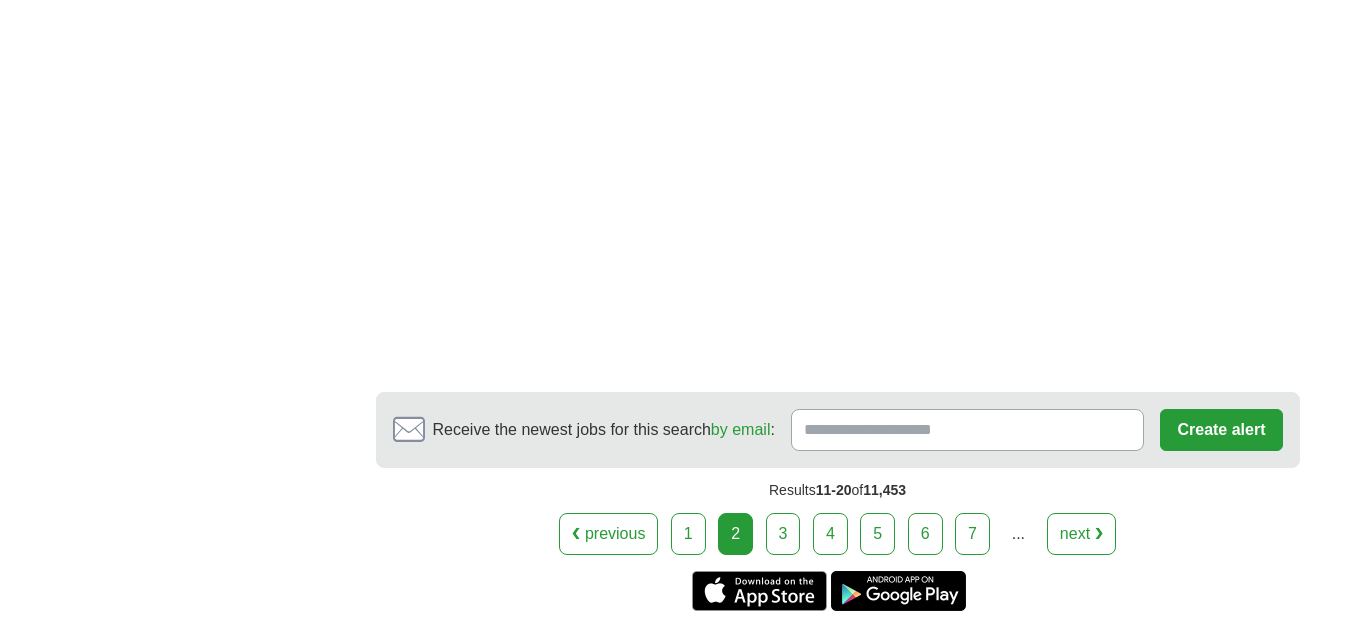 click on "3" at bounding box center [783, 534] 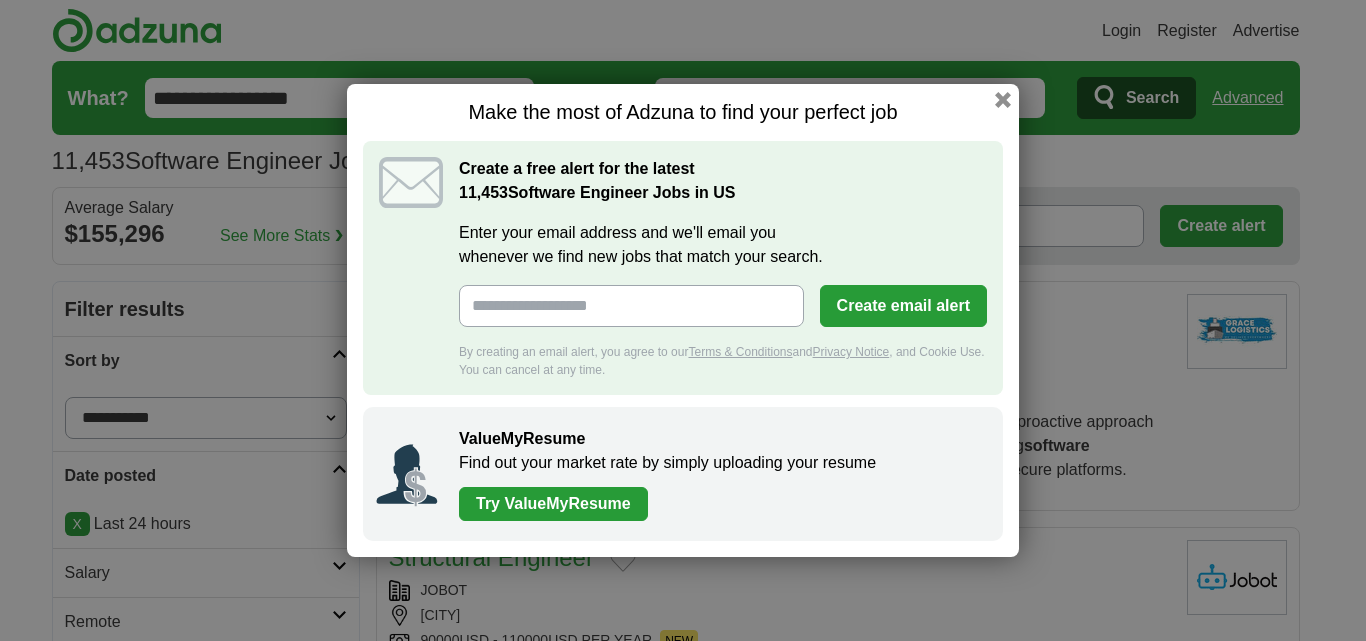 scroll, scrollTop: 0, scrollLeft: 0, axis: both 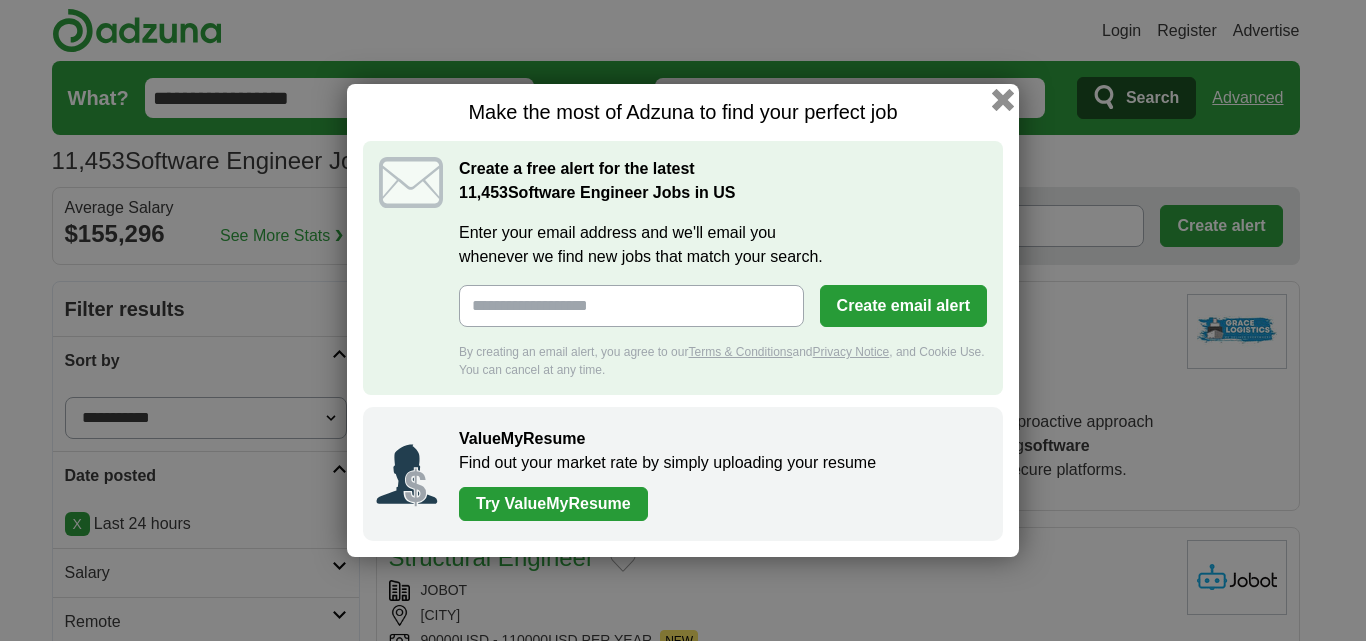 click at bounding box center (1003, 100) 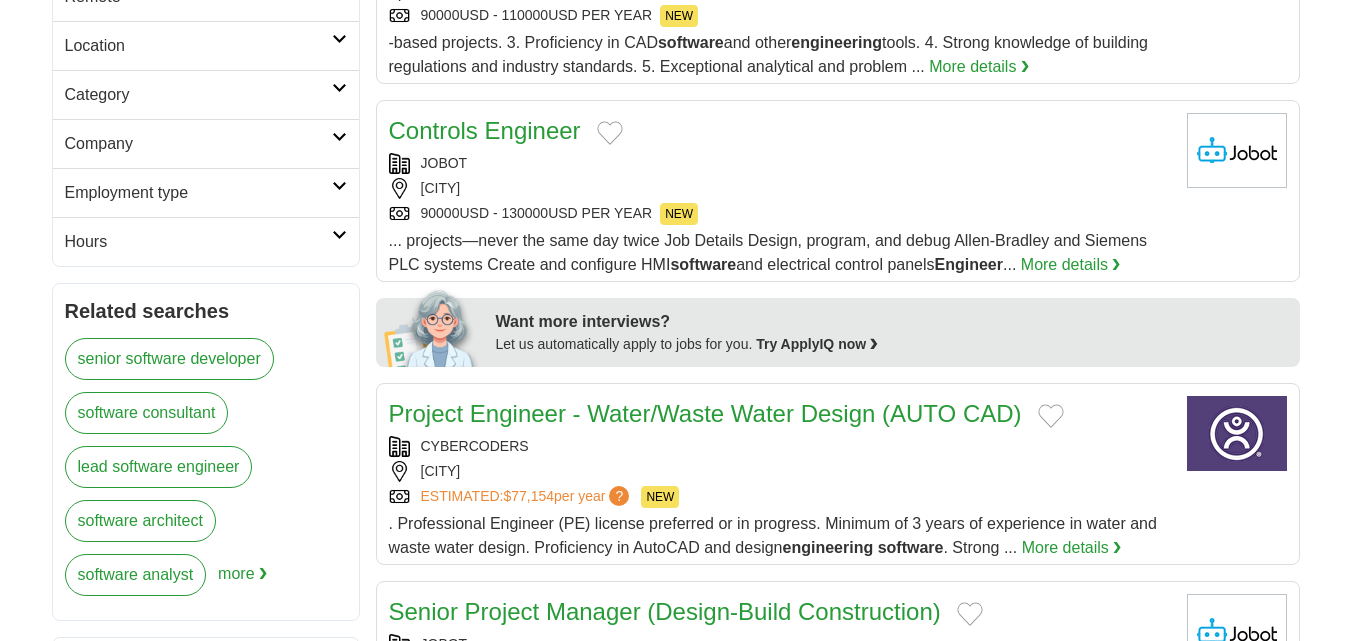 scroll, scrollTop: 636, scrollLeft: 0, axis: vertical 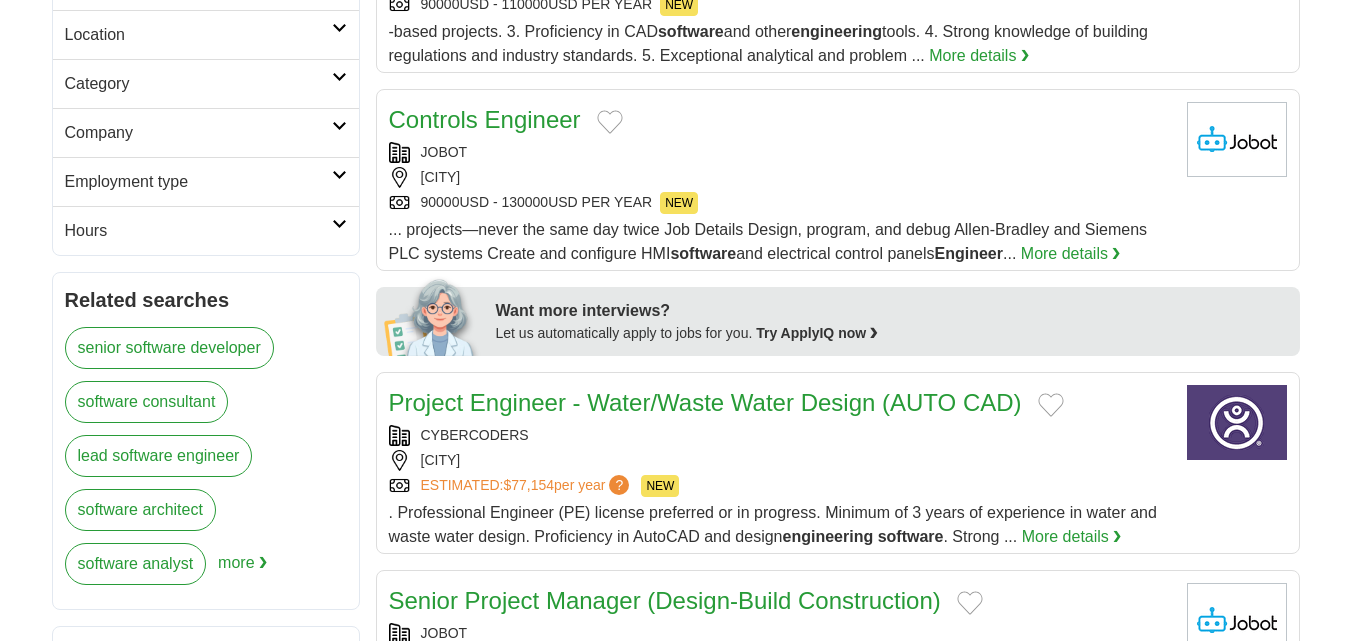 click at bounding box center (339, 224) 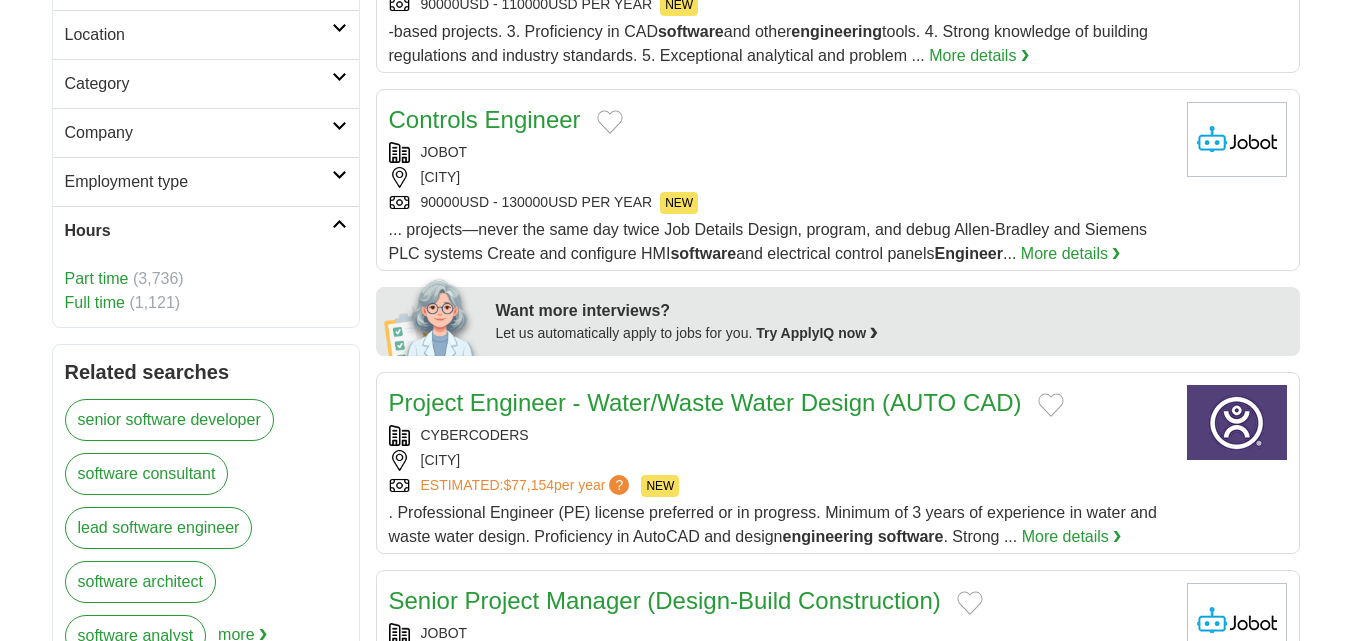 click on "Hours" at bounding box center (198, 231) 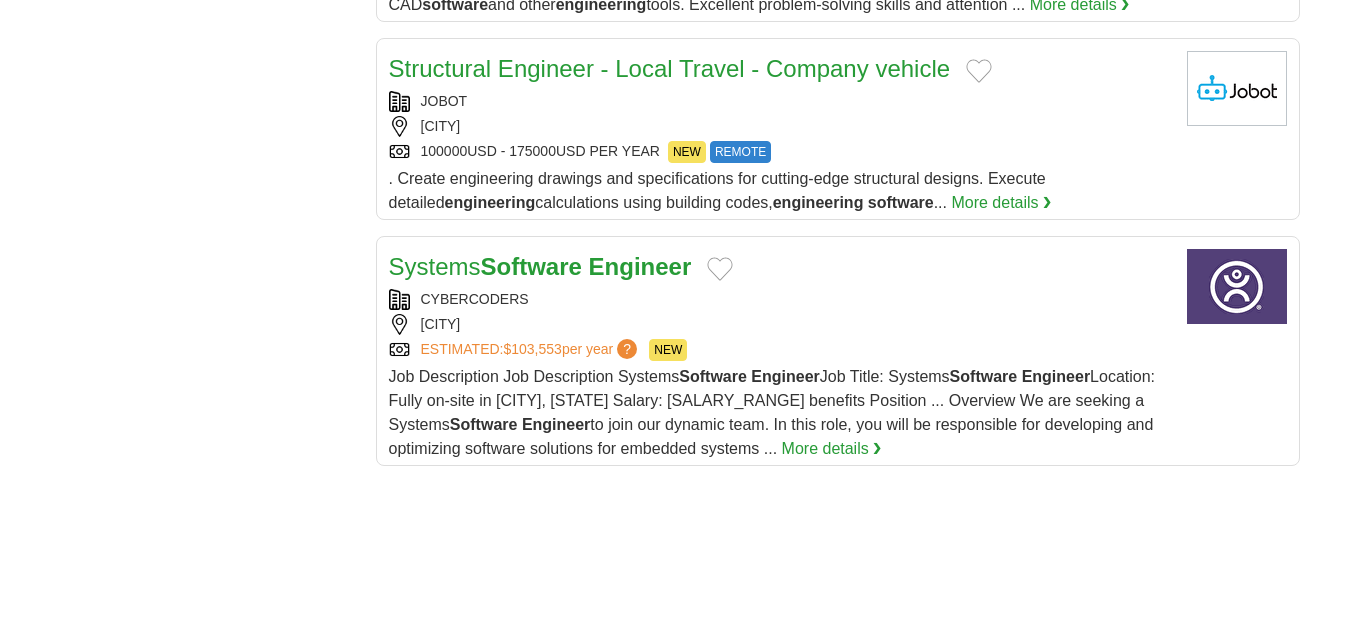 scroll, scrollTop: 2055, scrollLeft: 0, axis: vertical 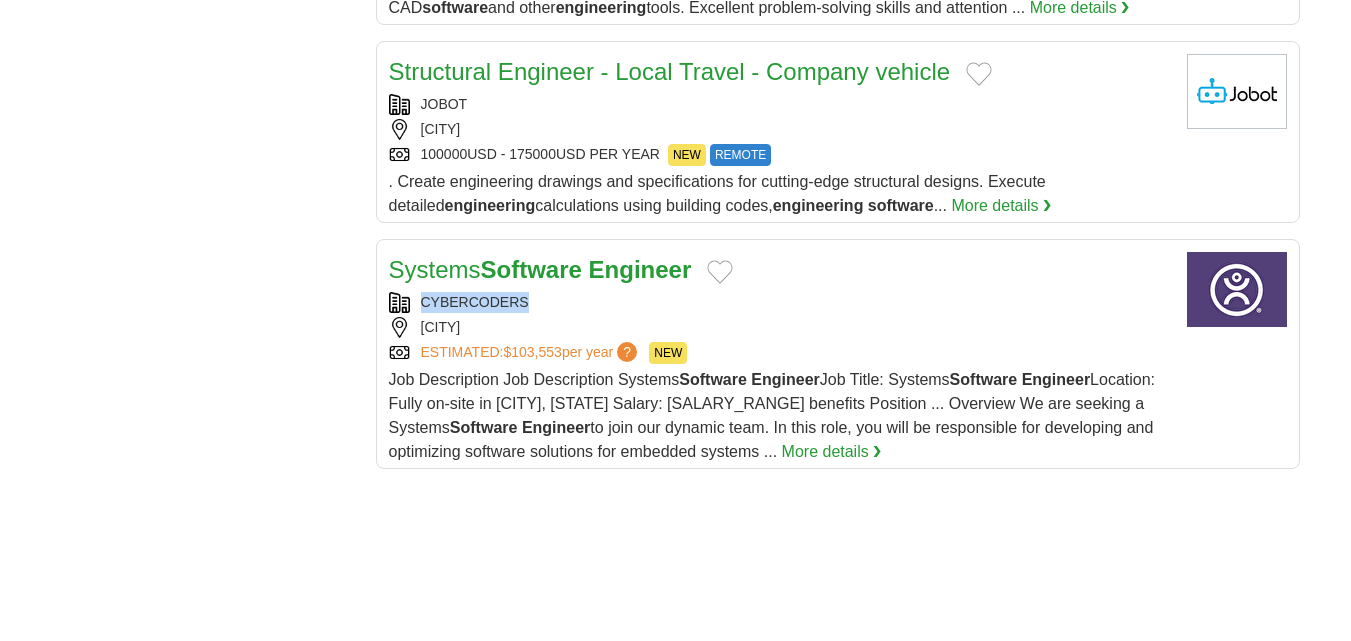 drag, startPoint x: 533, startPoint y: 301, endPoint x: 416, endPoint y: 299, distance: 117.01709 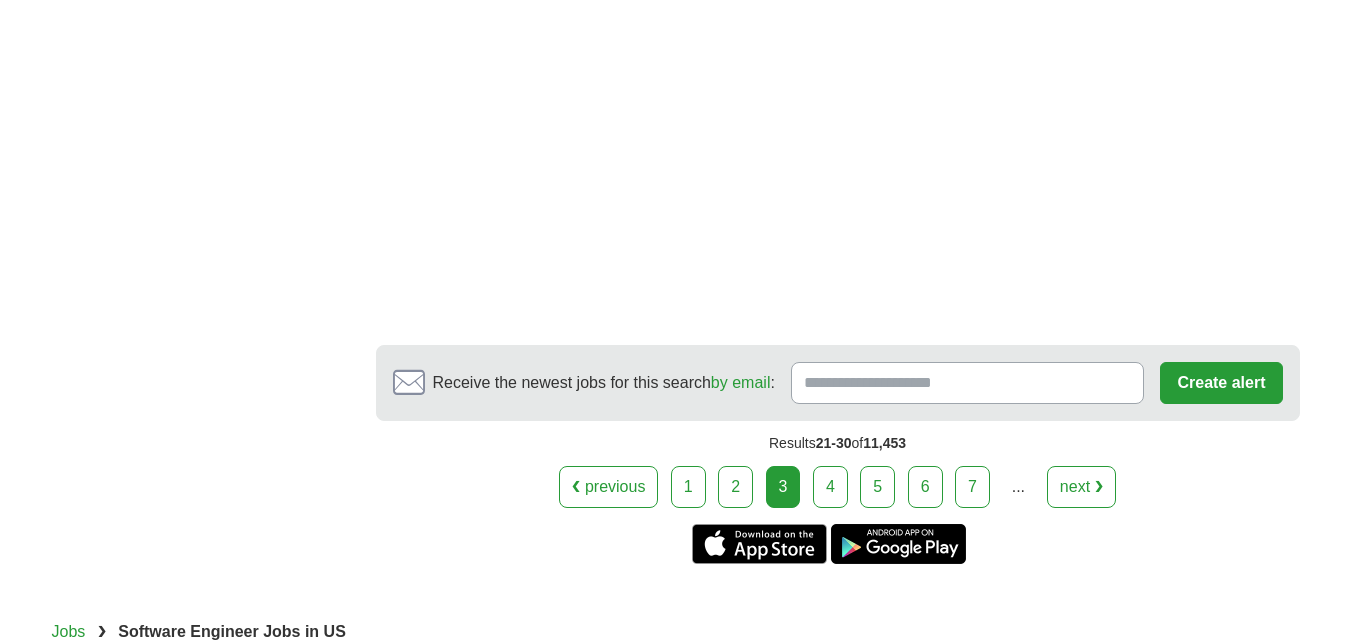 scroll, scrollTop: 2599, scrollLeft: 0, axis: vertical 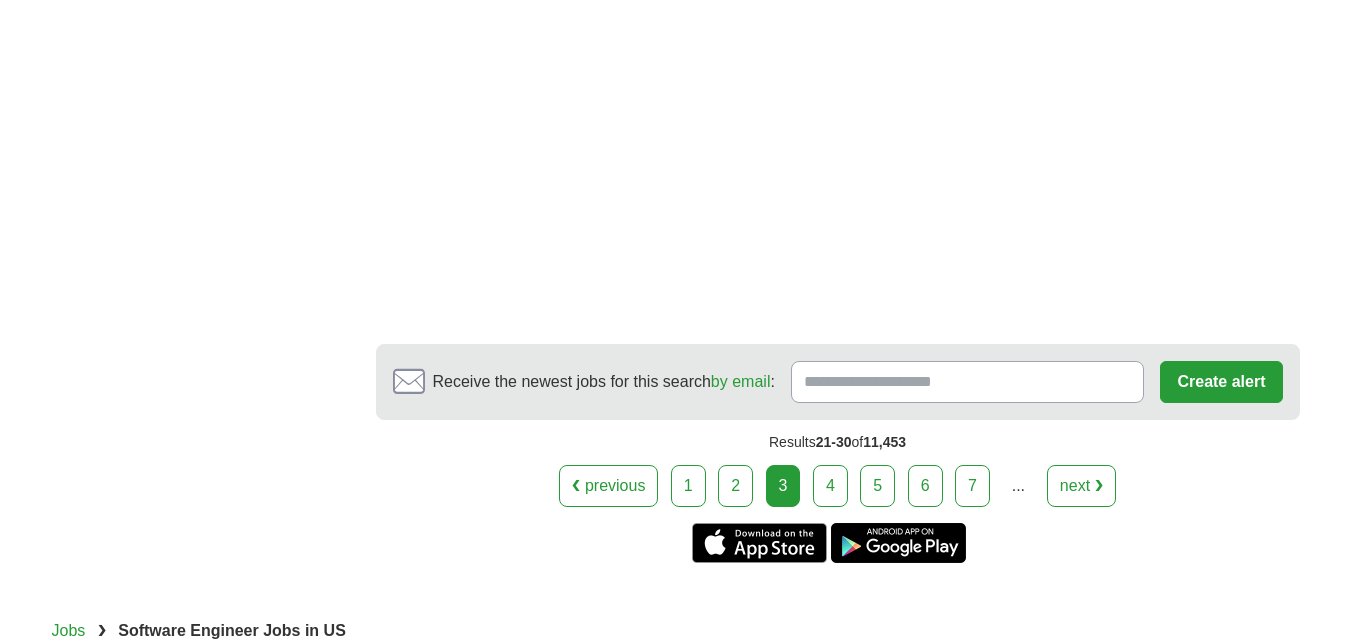 click on "4" at bounding box center (830, 486) 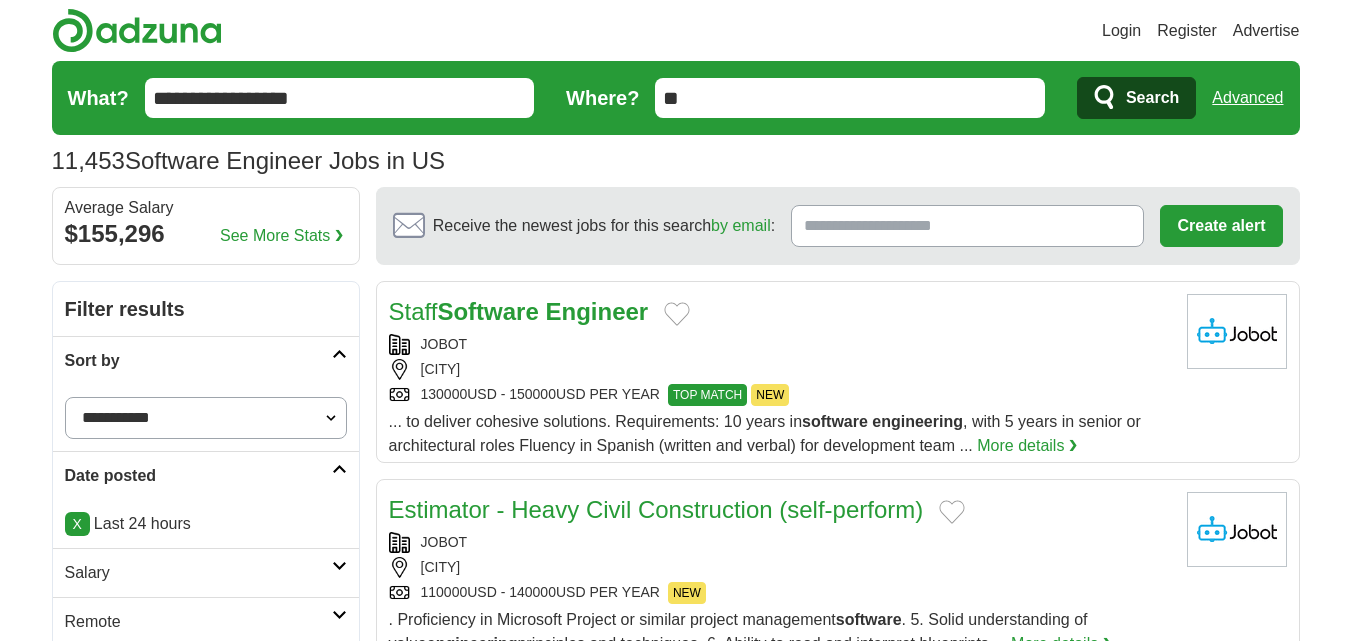 scroll, scrollTop: 0, scrollLeft: 0, axis: both 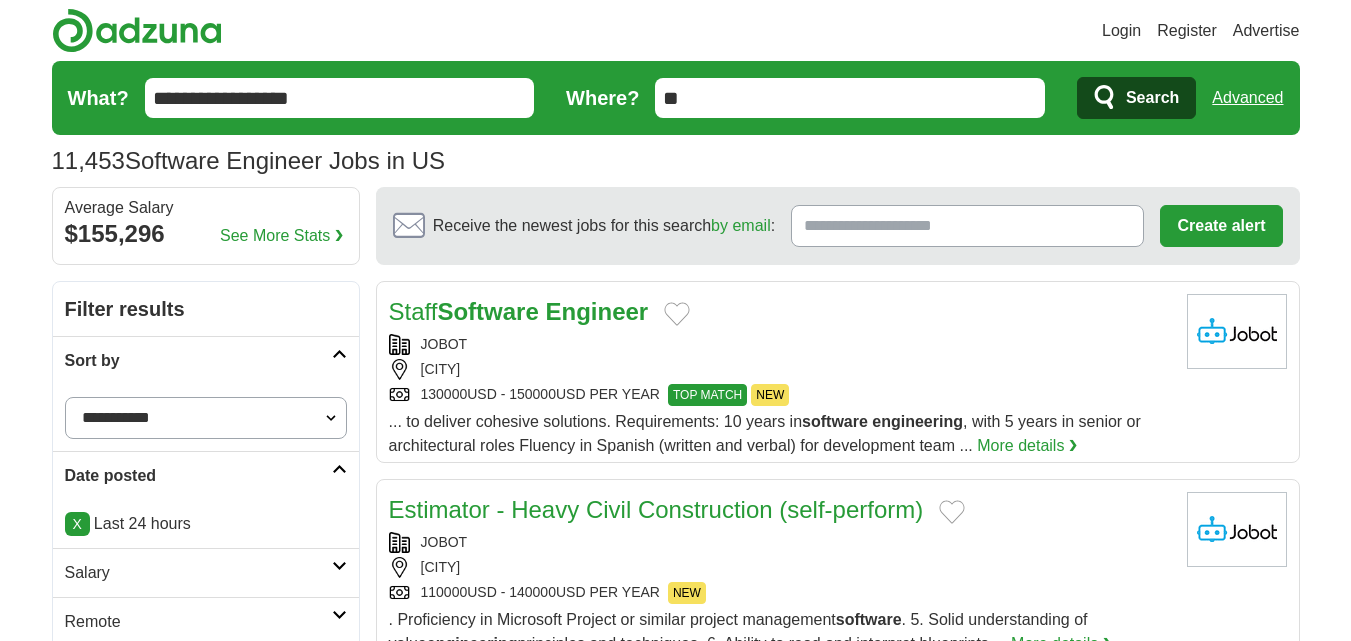 click on "JOBOT" at bounding box center [780, 344] 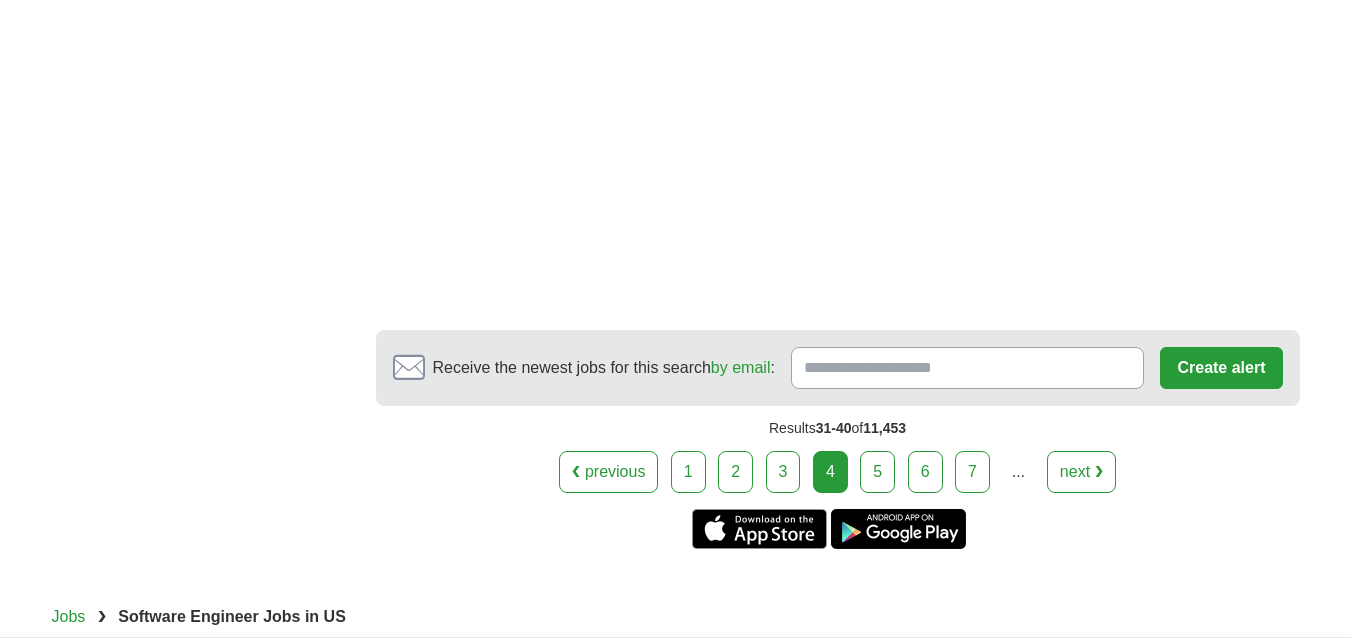 scroll, scrollTop: 2730, scrollLeft: 0, axis: vertical 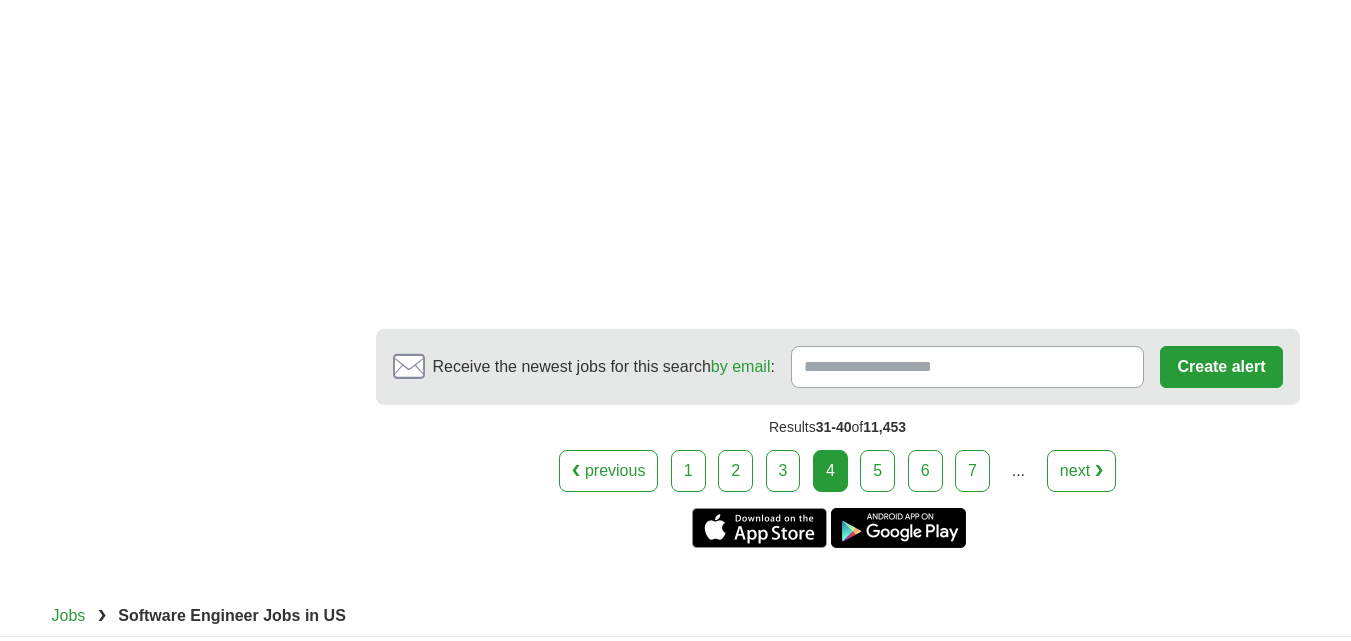 click on "5" at bounding box center [877, 471] 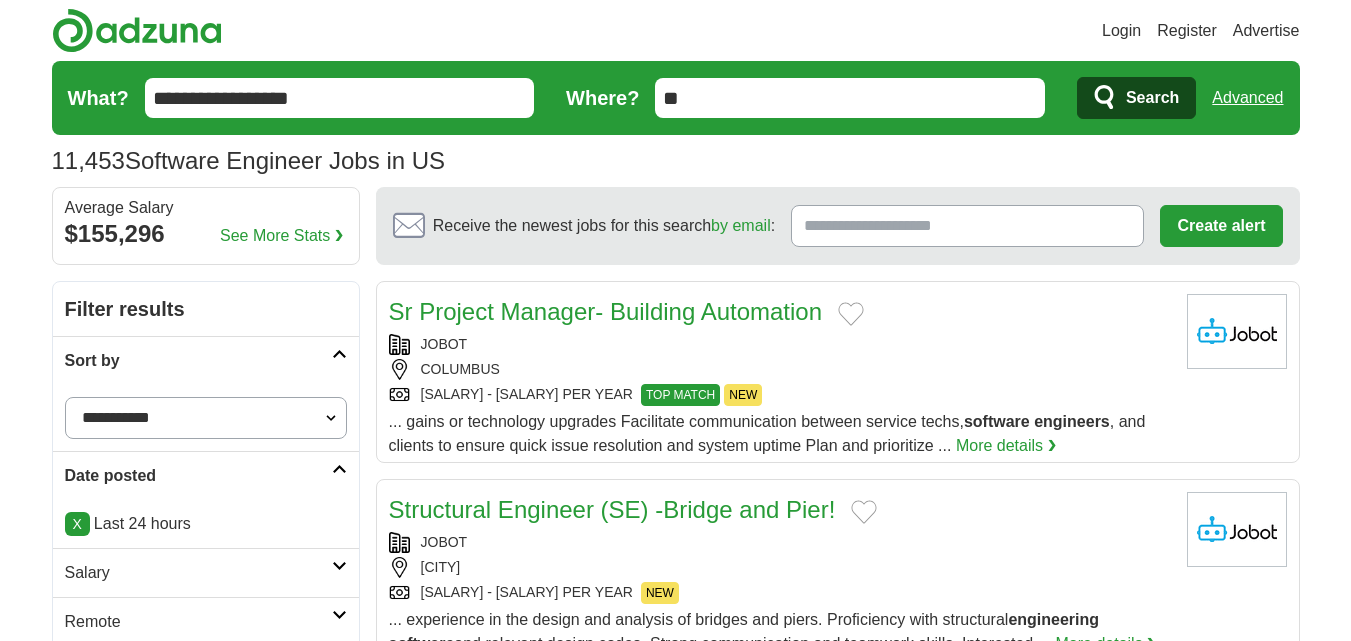 scroll, scrollTop: 0, scrollLeft: 0, axis: both 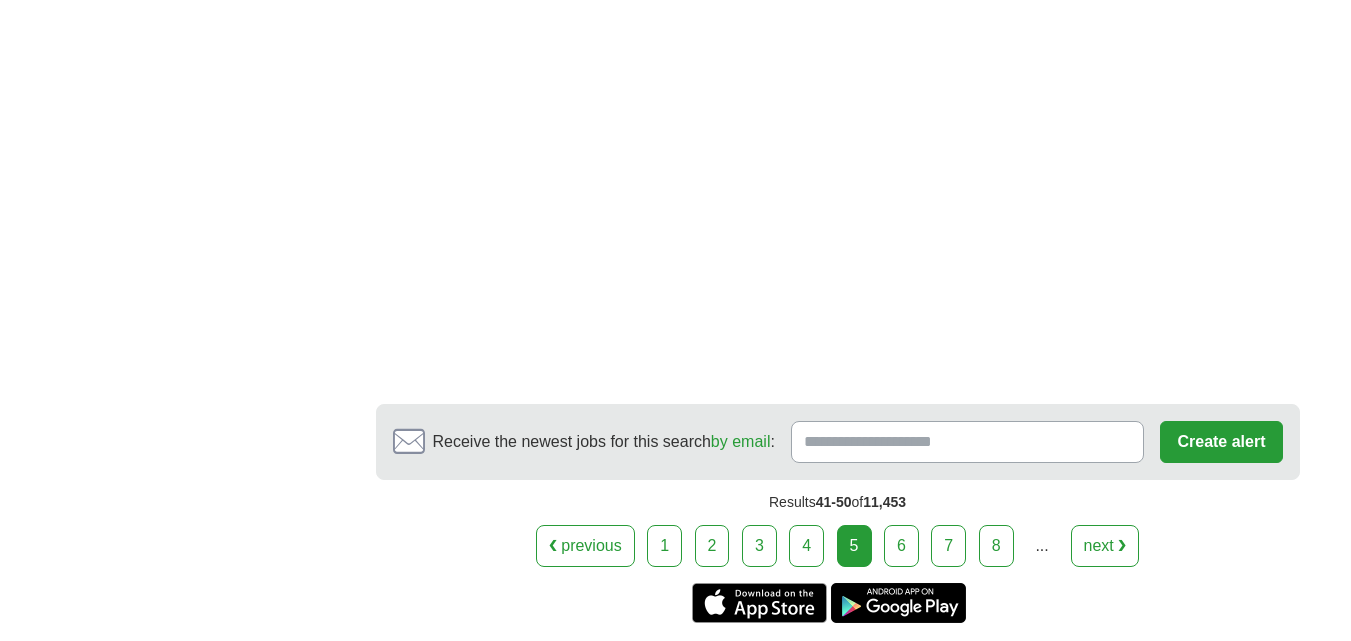 click on "6" at bounding box center [901, 546] 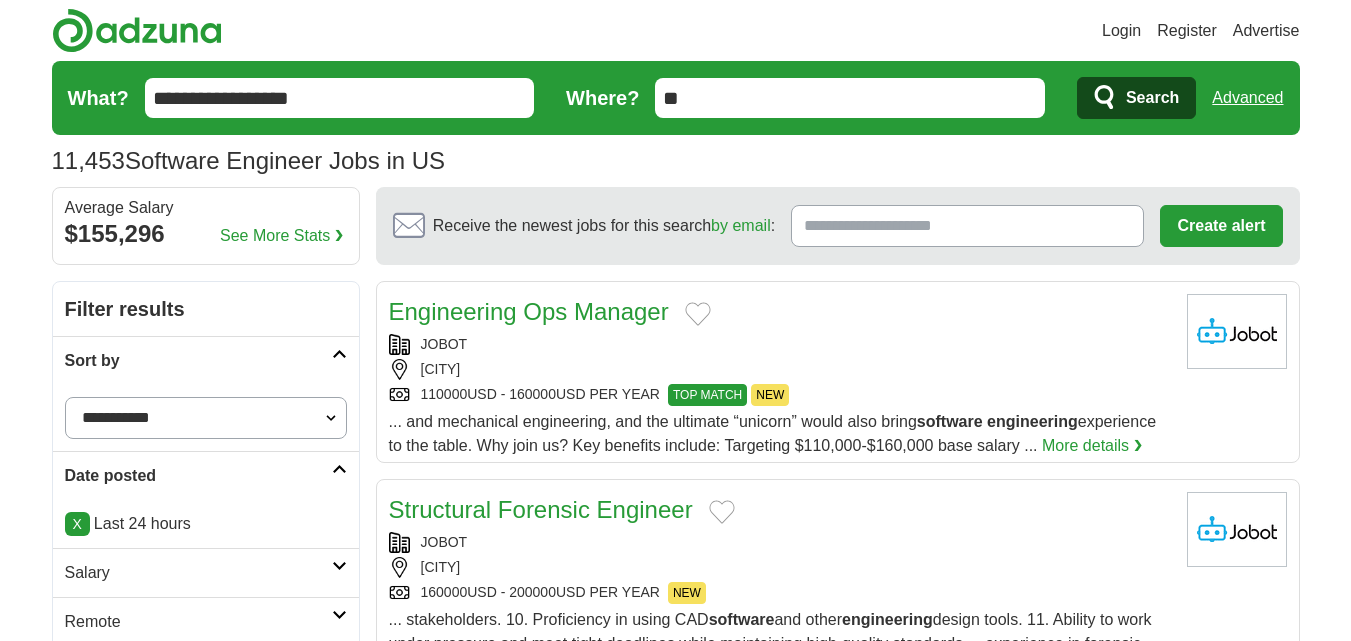 scroll, scrollTop: 63, scrollLeft: 0, axis: vertical 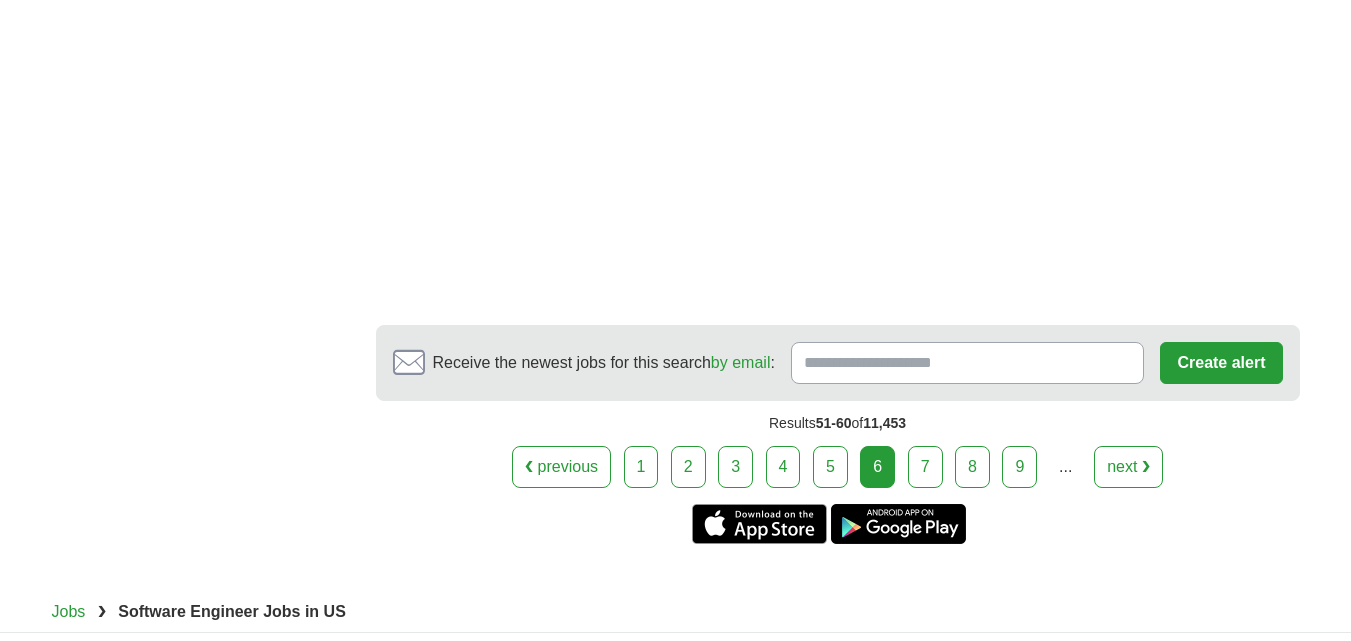 click on "7" at bounding box center [925, 467] 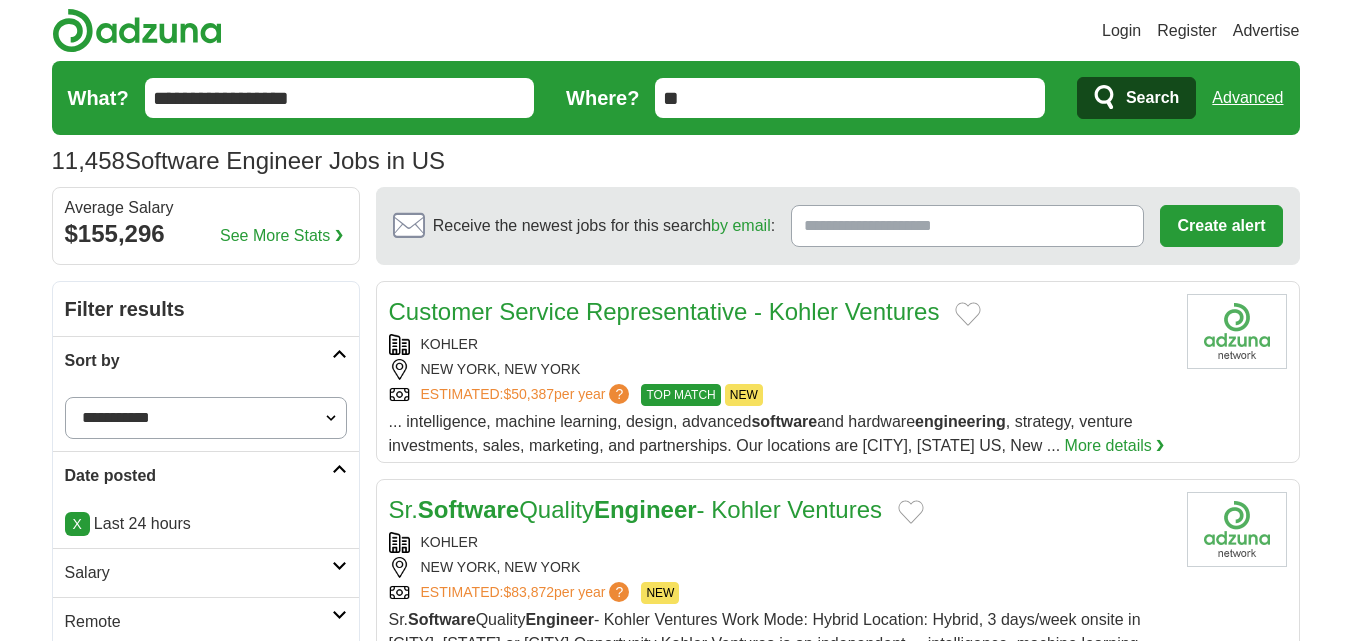 scroll, scrollTop: 0, scrollLeft: 0, axis: both 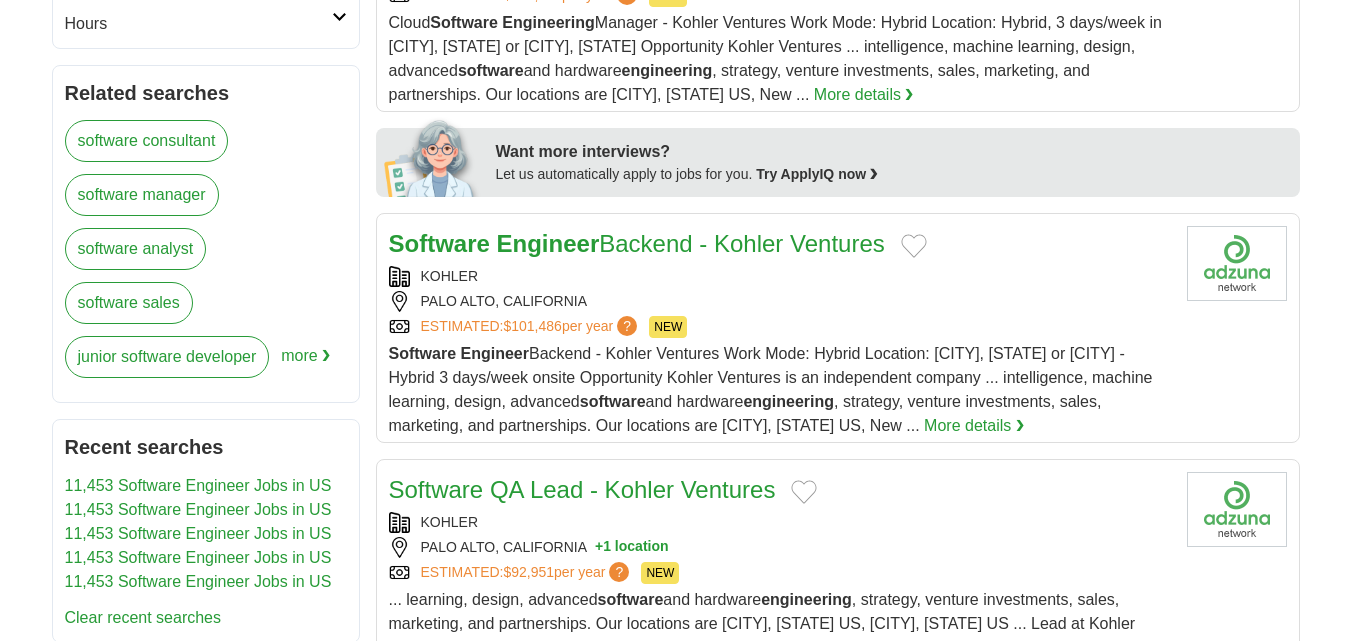 click on "Software   Engineer  Backend - Kohler Ventures Work Mode: Hybrid Location: Palo Alto, CA or NYC - Hybrid 3 days/week onsite Opportunity Kohler Ventures is an independent company ...  intelligence, machine learning, design, advanced  software  and hardware  engineering , strategy, venture investments, sales, marketing, and partnerships. Our locations are Palo Alto, CA US, New ..." at bounding box center [771, 389] 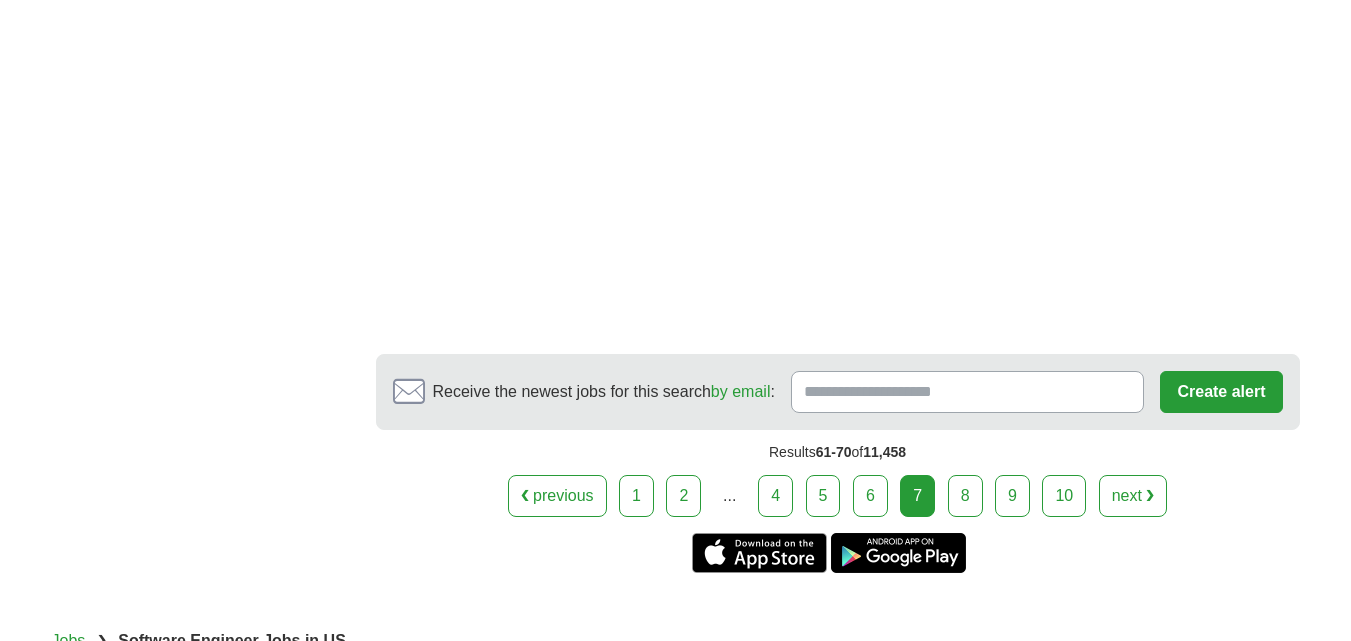 scroll, scrollTop: 2884, scrollLeft: 0, axis: vertical 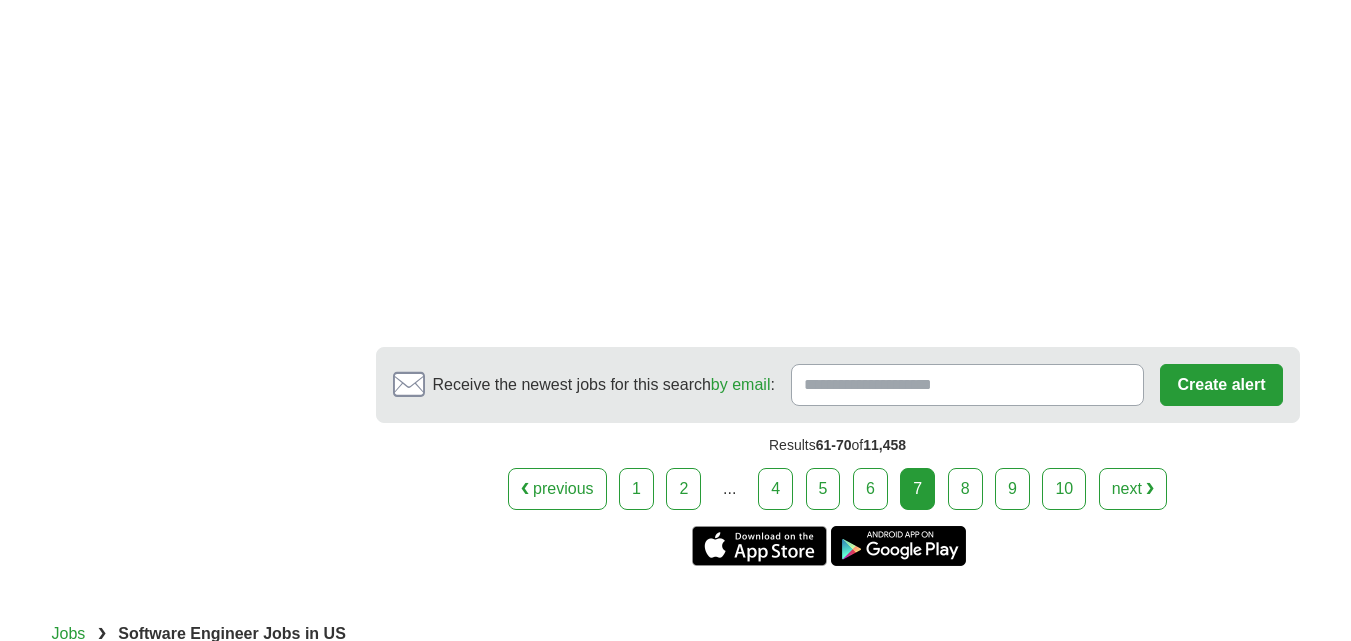 click on "8" at bounding box center [965, 489] 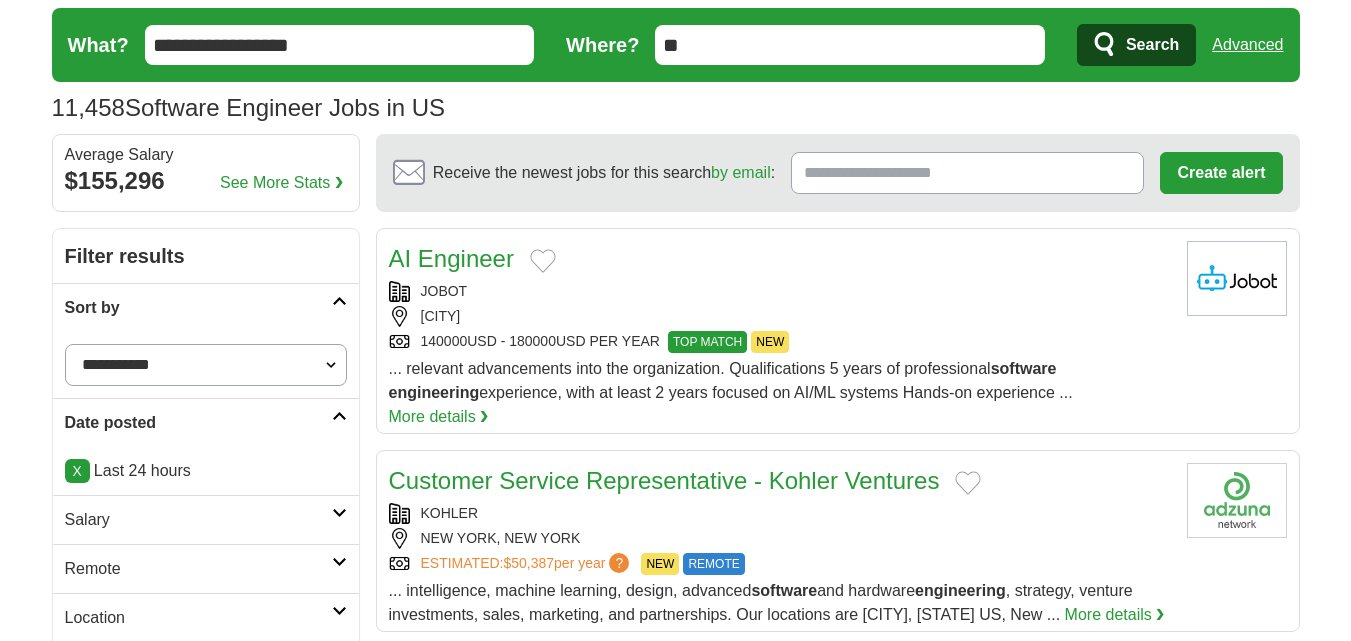 scroll, scrollTop: 241, scrollLeft: 0, axis: vertical 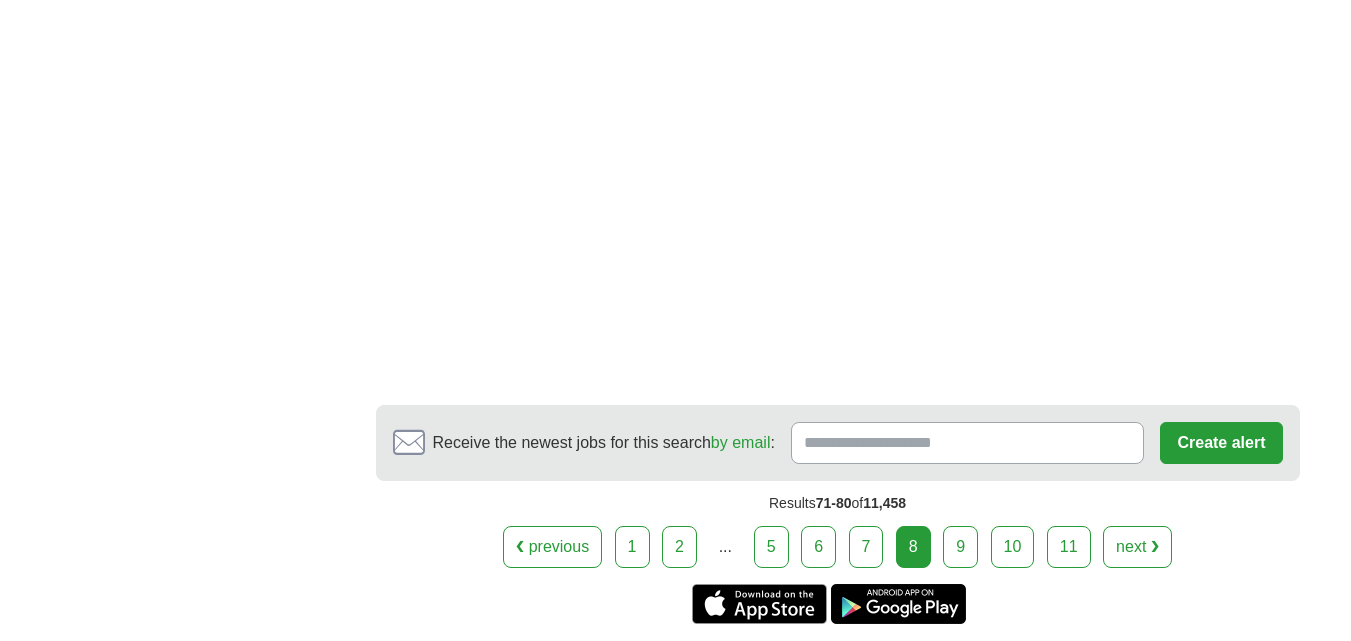 click on "9" at bounding box center (960, 547) 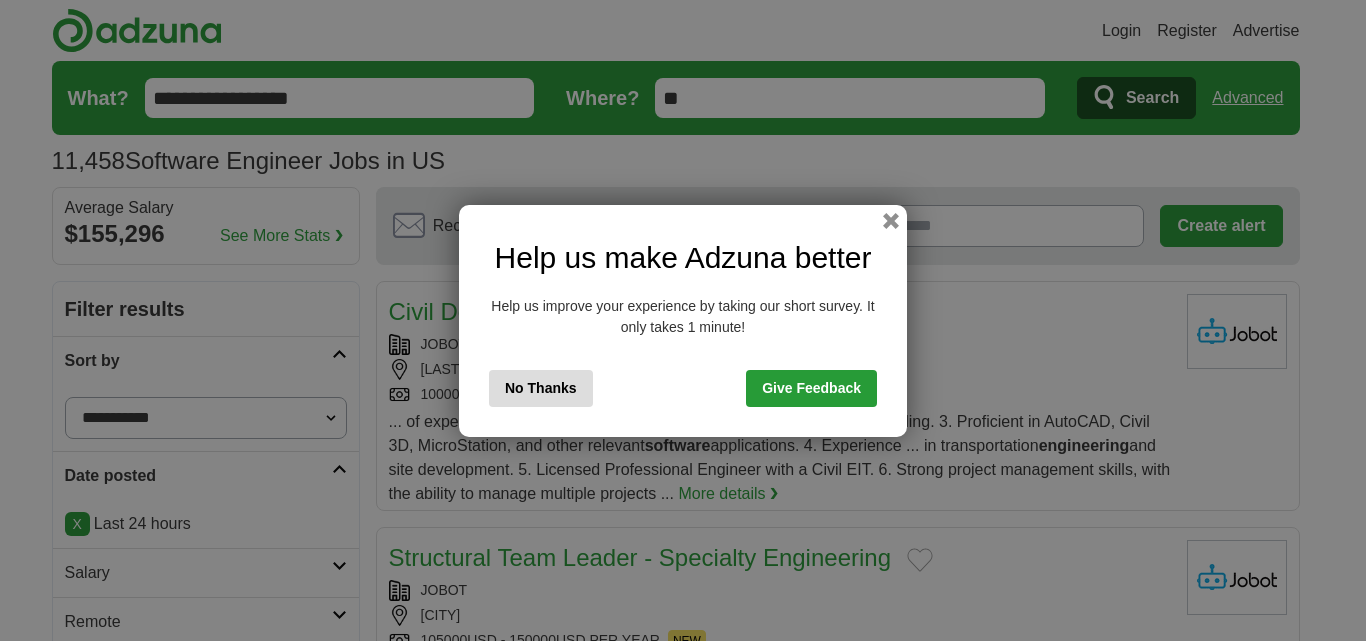 scroll, scrollTop: 0, scrollLeft: 0, axis: both 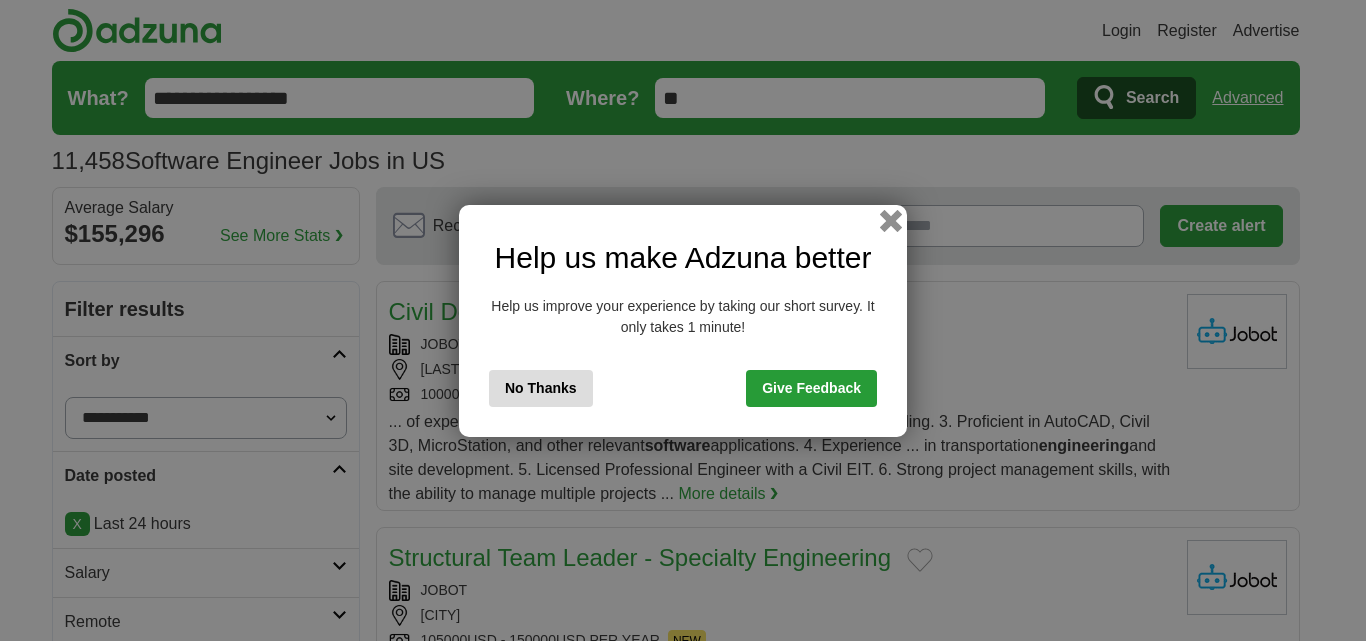 click at bounding box center (891, 220) 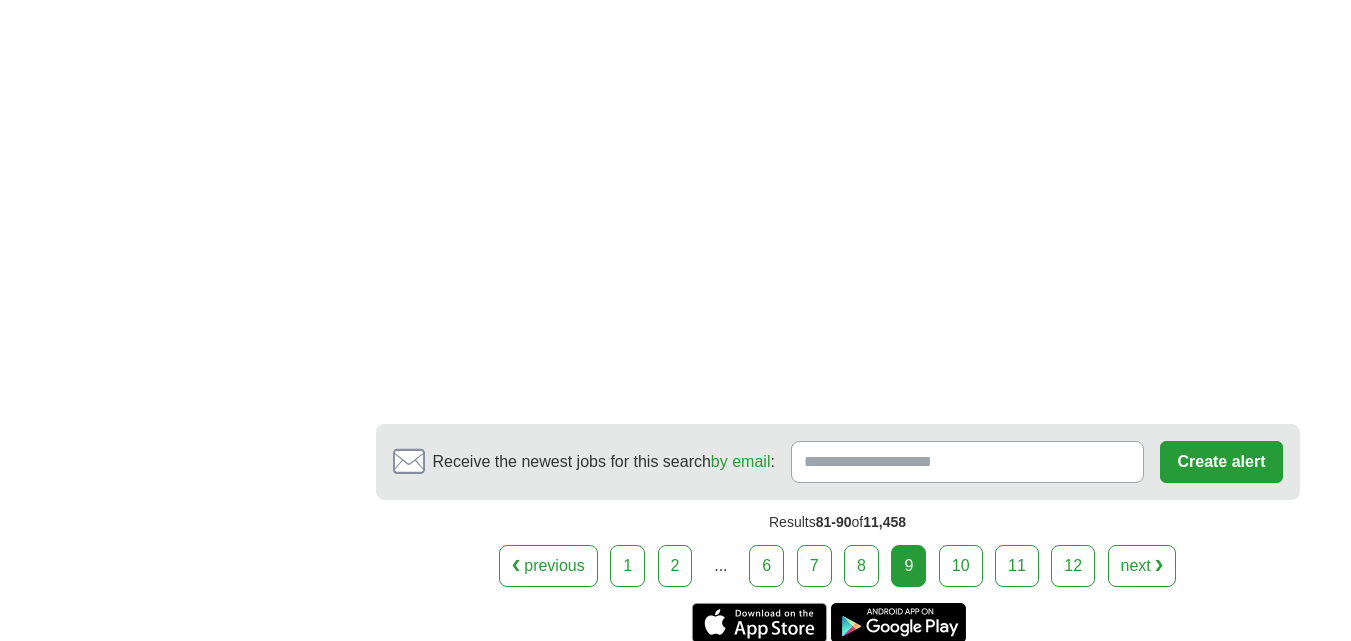 scroll, scrollTop: 2788, scrollLeft: 0, axis: vertical 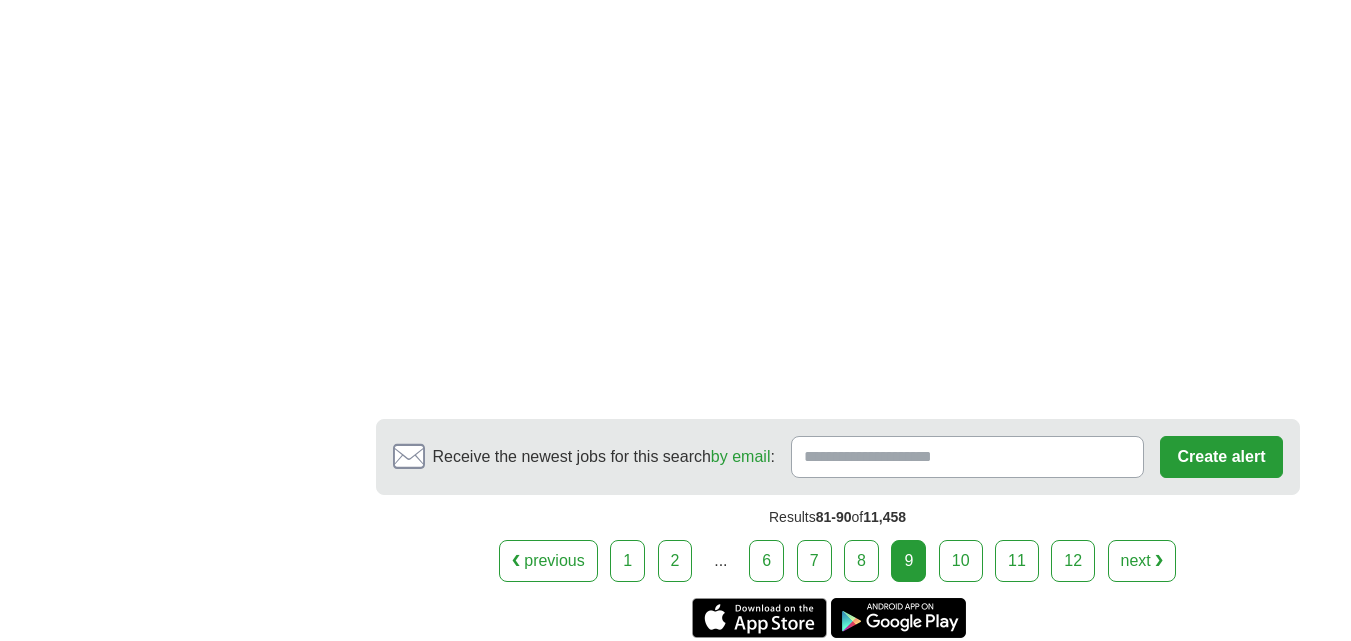 click on "10" at bounding box center (961, 561) 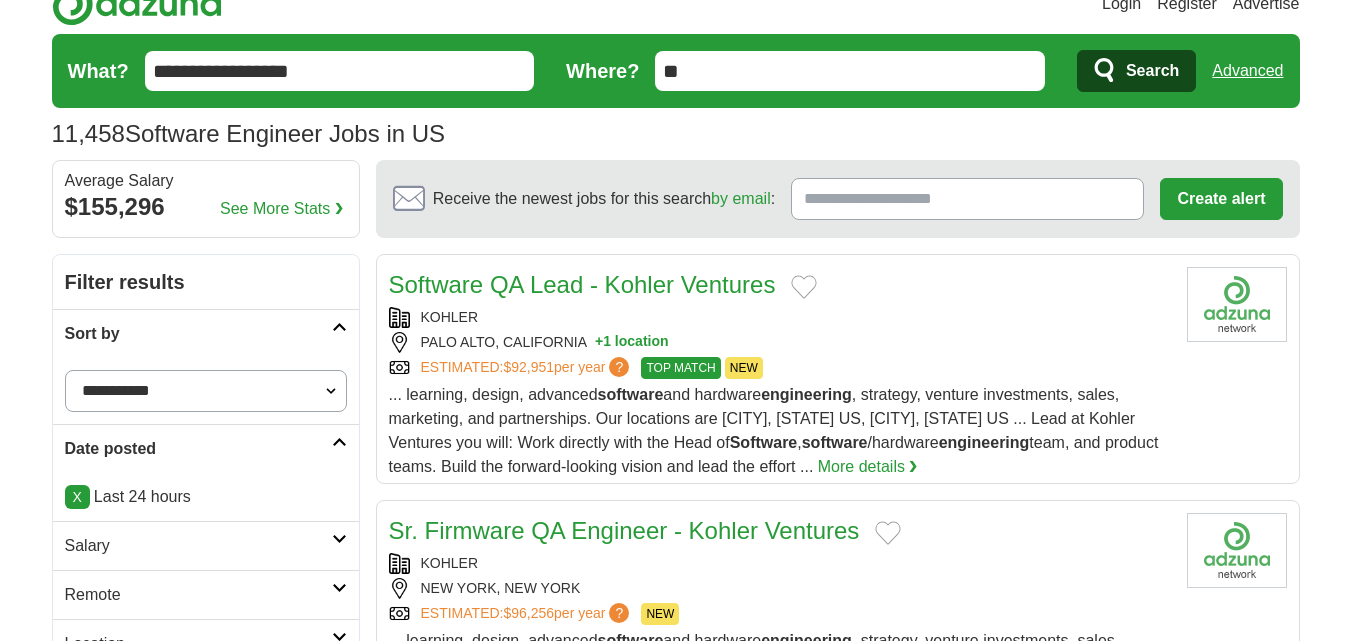 scroll, scrollTop: 0, scrollLeft: 0, axis: both 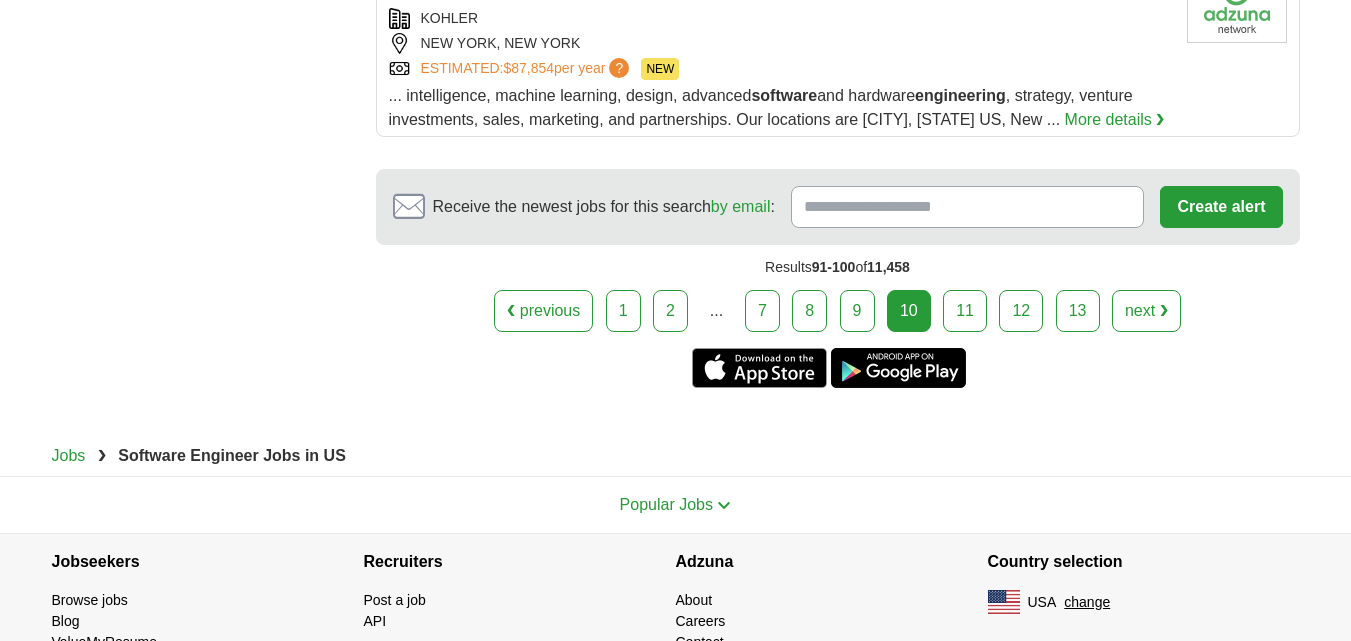 click on "11" at bounding box center [965, 311] 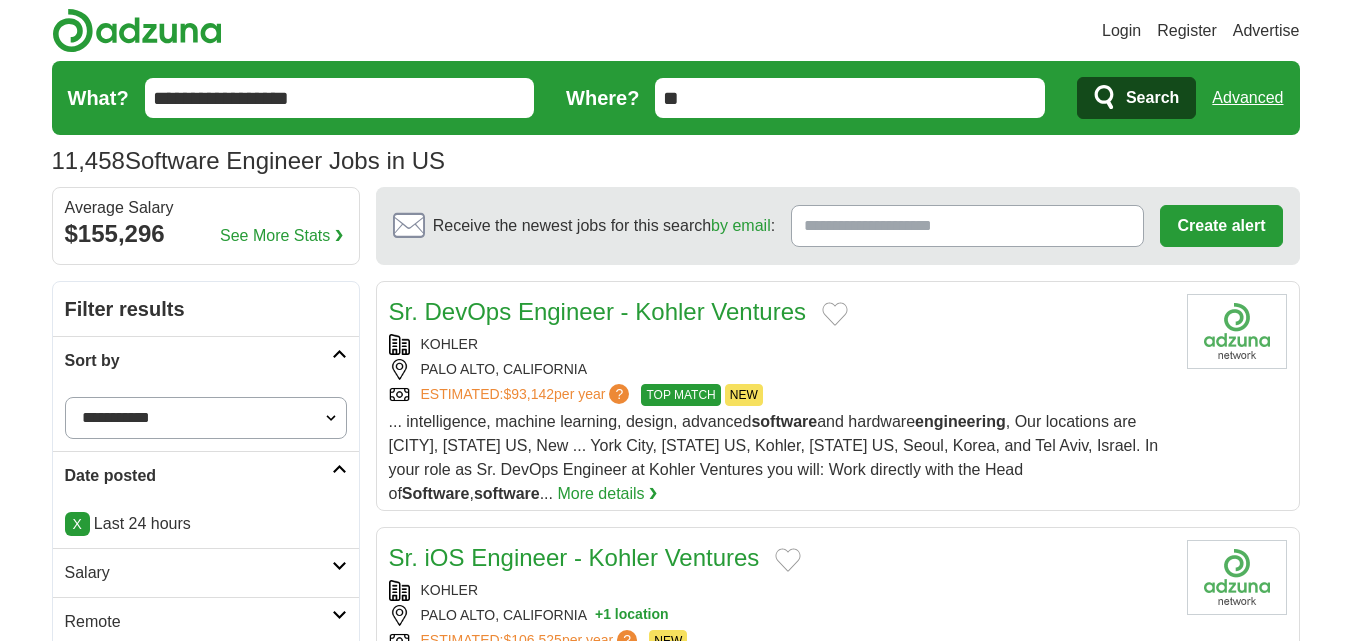 scroll, scrollTop: 359, scrollLeft: 0, axis: vertical 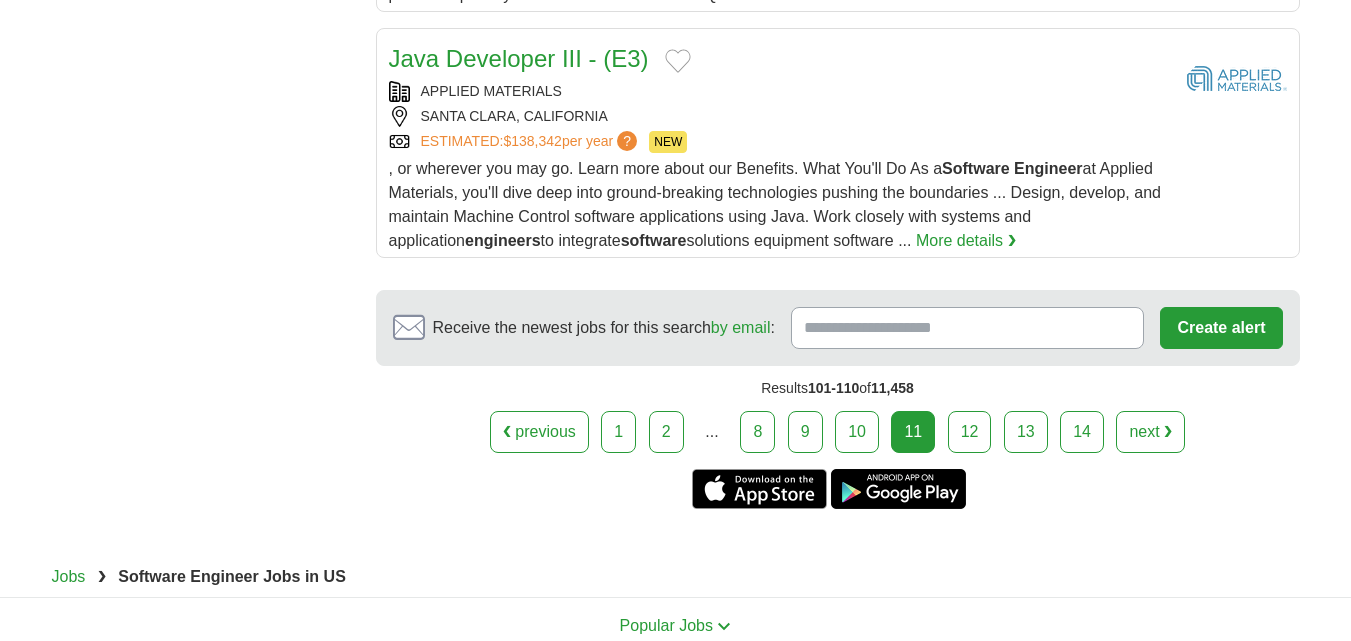 click on "12" at bounding box center (970, 432) 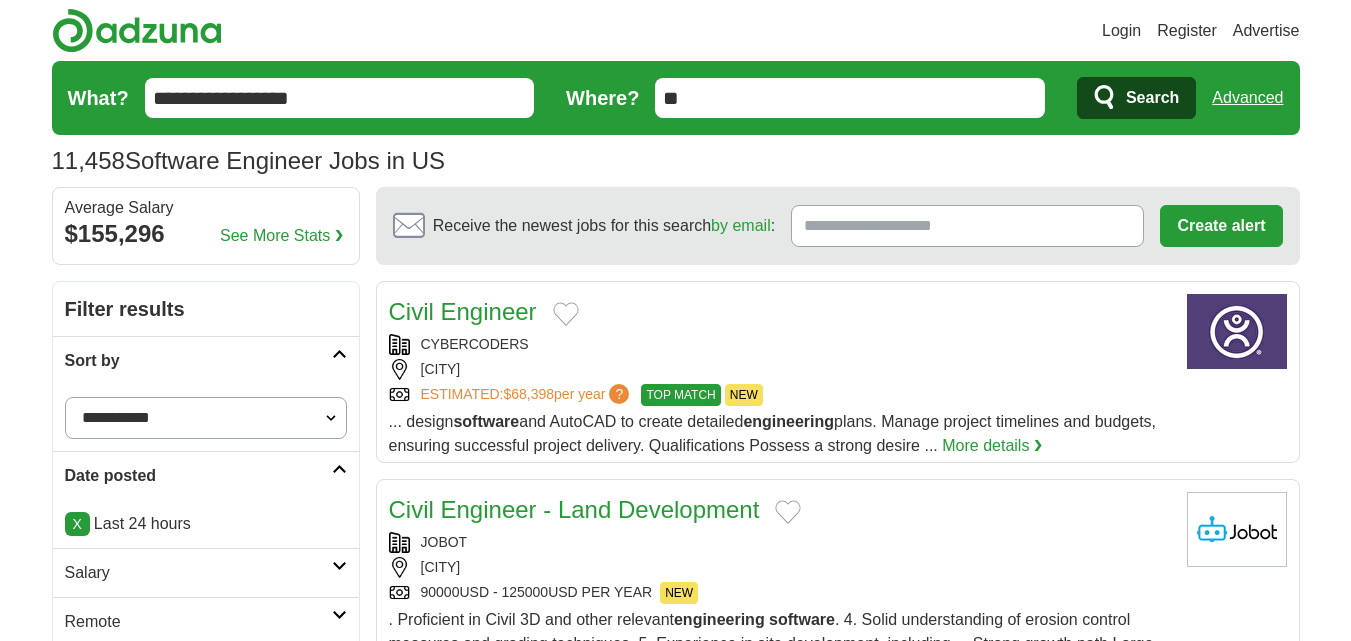 scroll, scrollTop: 141, scrollLeft: 0, axis: vertical 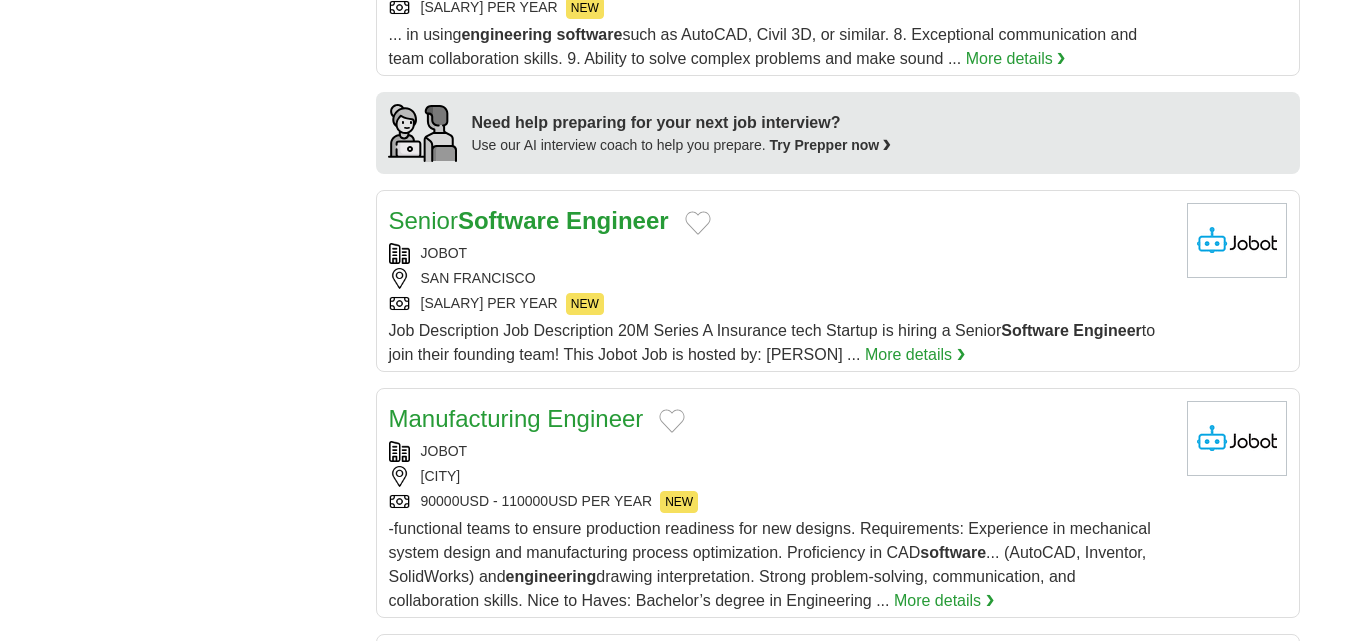 click on "SAN FRANCISCO" at bounding box center [780, 278] 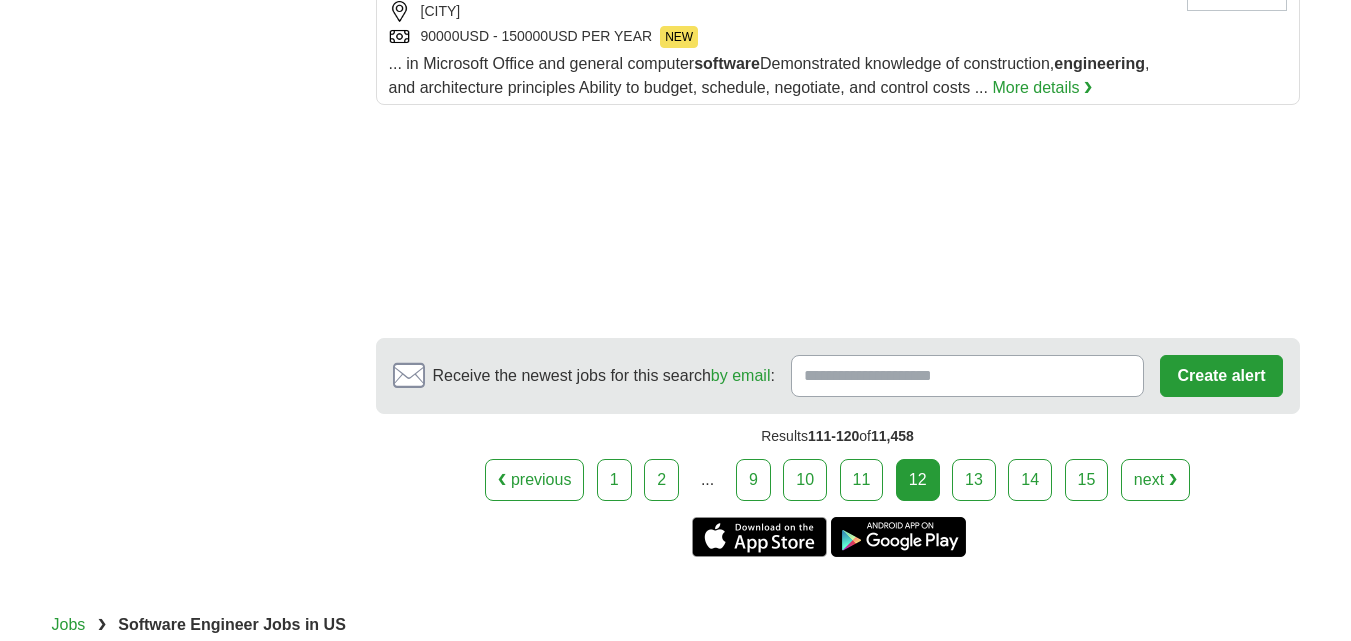 scroll, scrollTop: 2535, scrollLeft: 0, axis: vertical 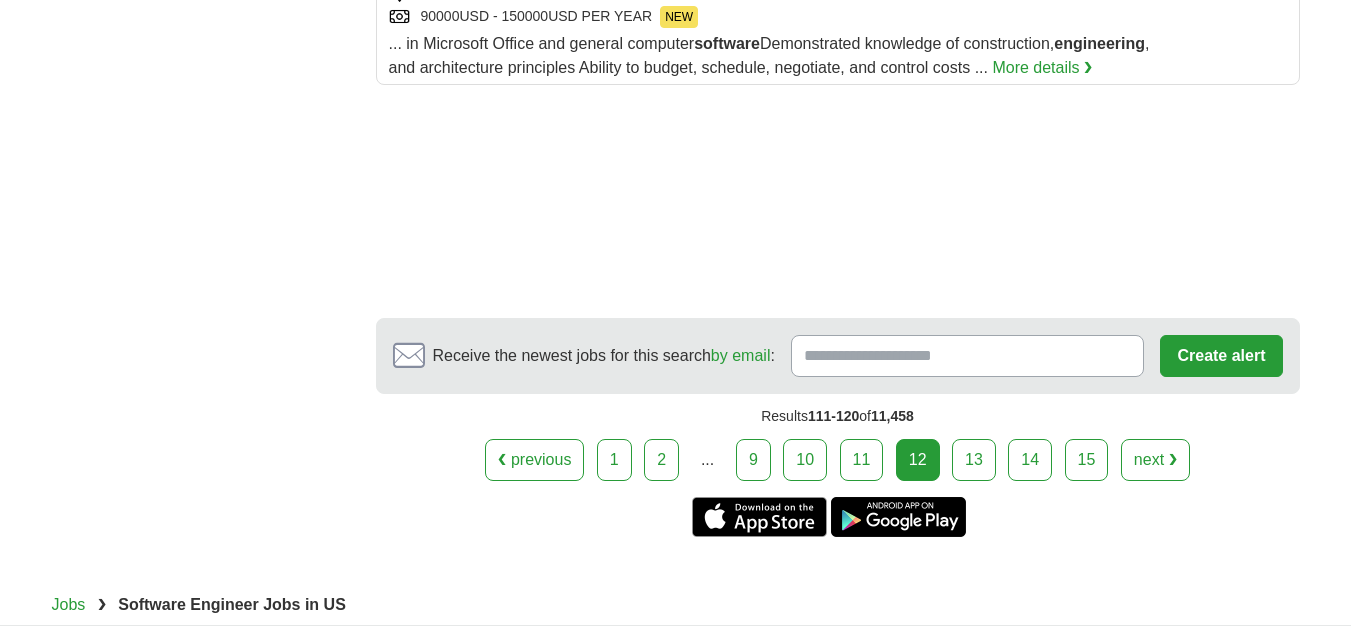 click on "13" at bounding box center (974, 460) 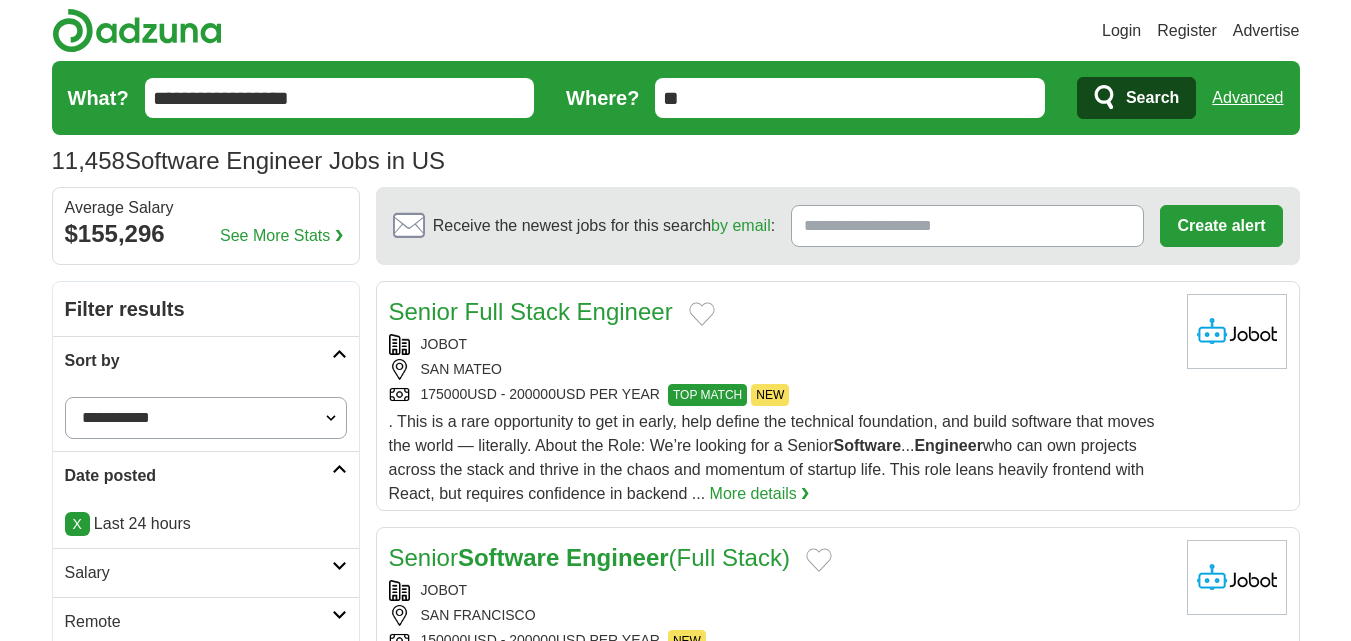 scroll, scrollTop: 0, scrollLeft: 0, axis: both 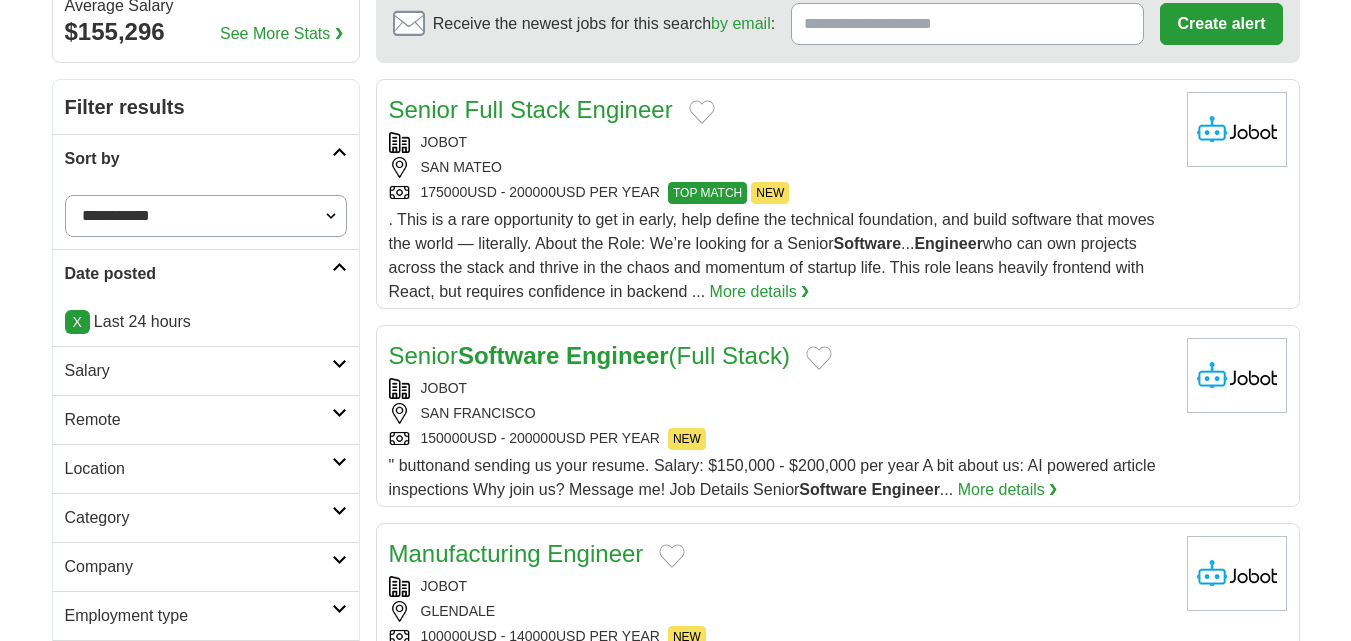 click on "JOBOT" at bounding box center (780, 388) 